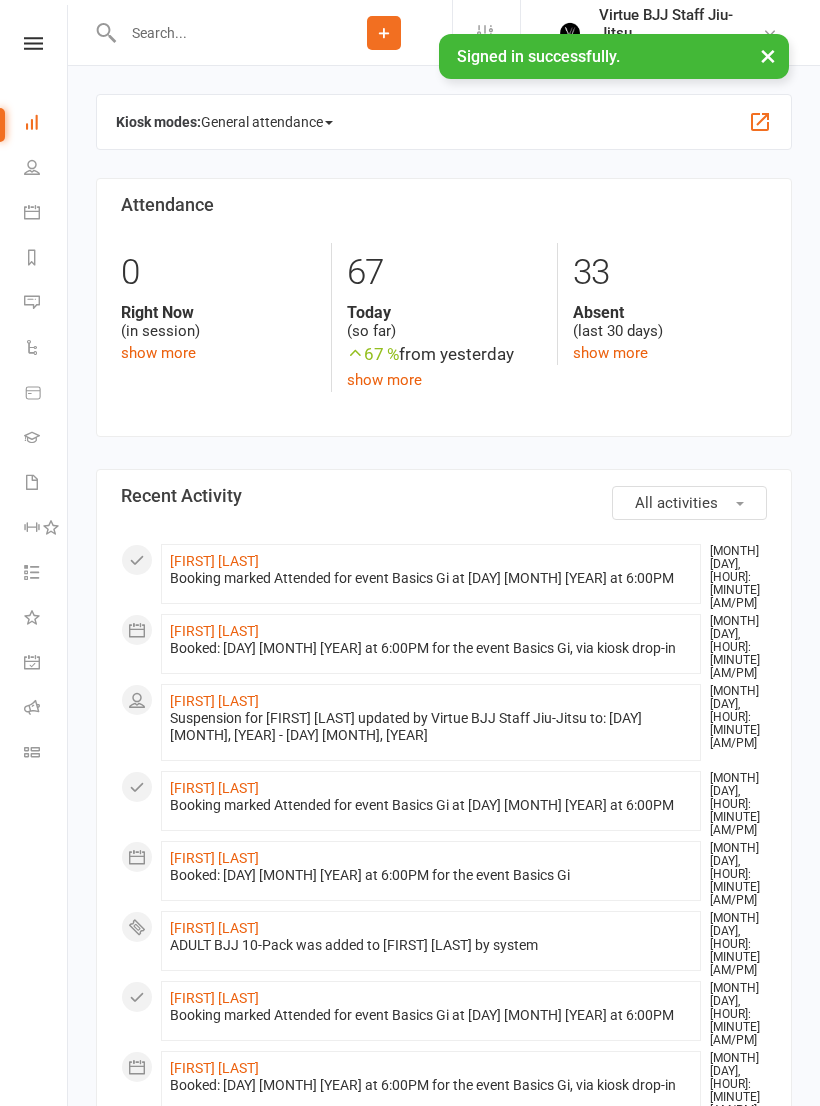 scroll, scrollTop: 0, scrollLeft: 0, axis: both 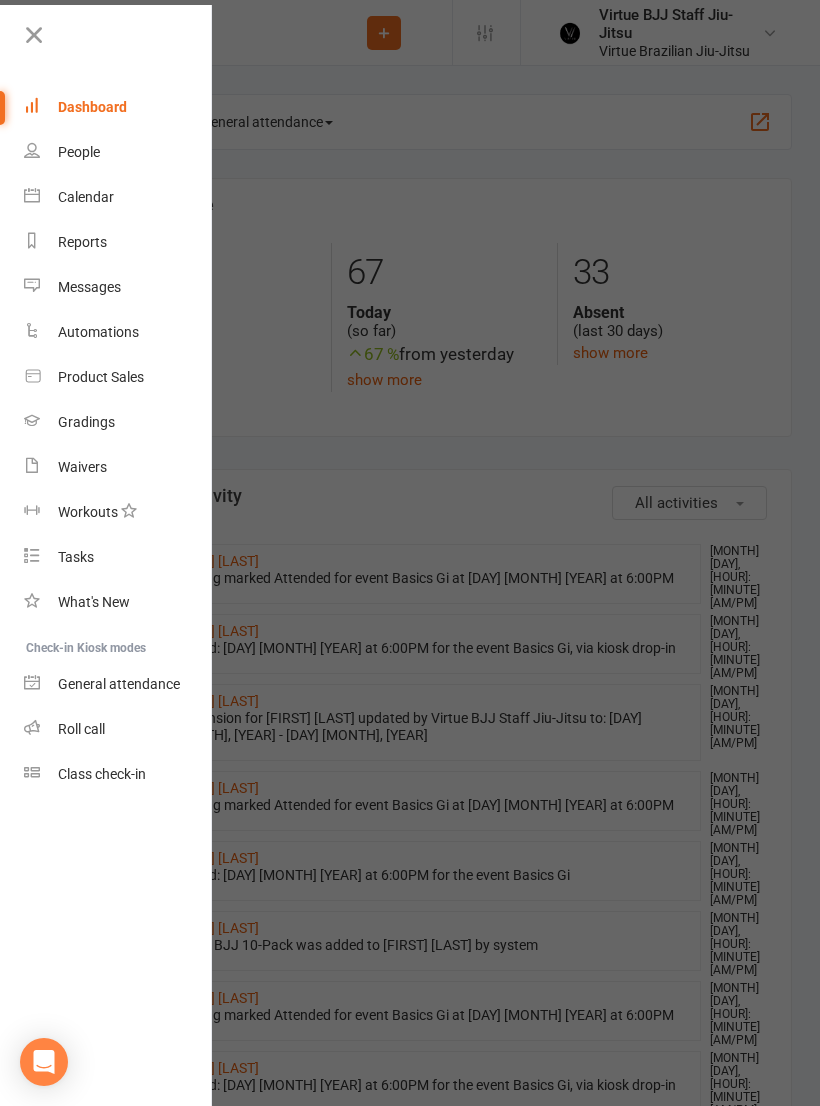 click at bounding box center (34, 35) 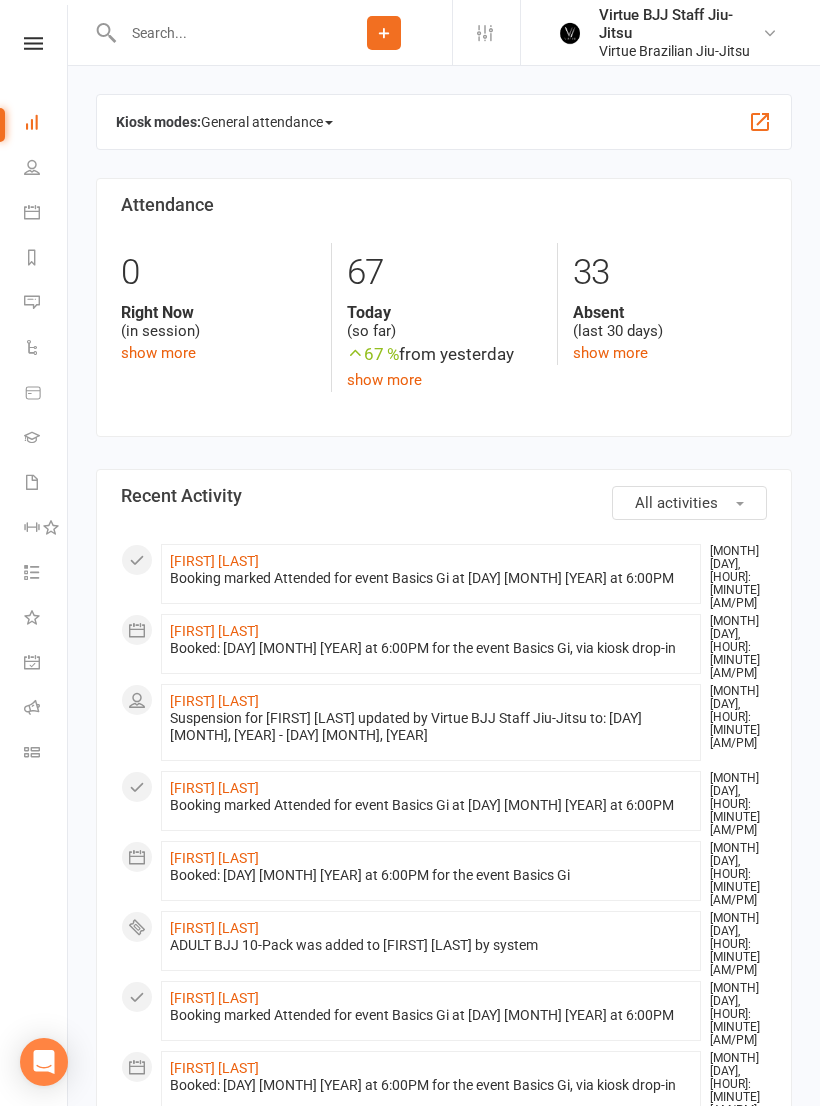 click at bounding box center (216, 33) 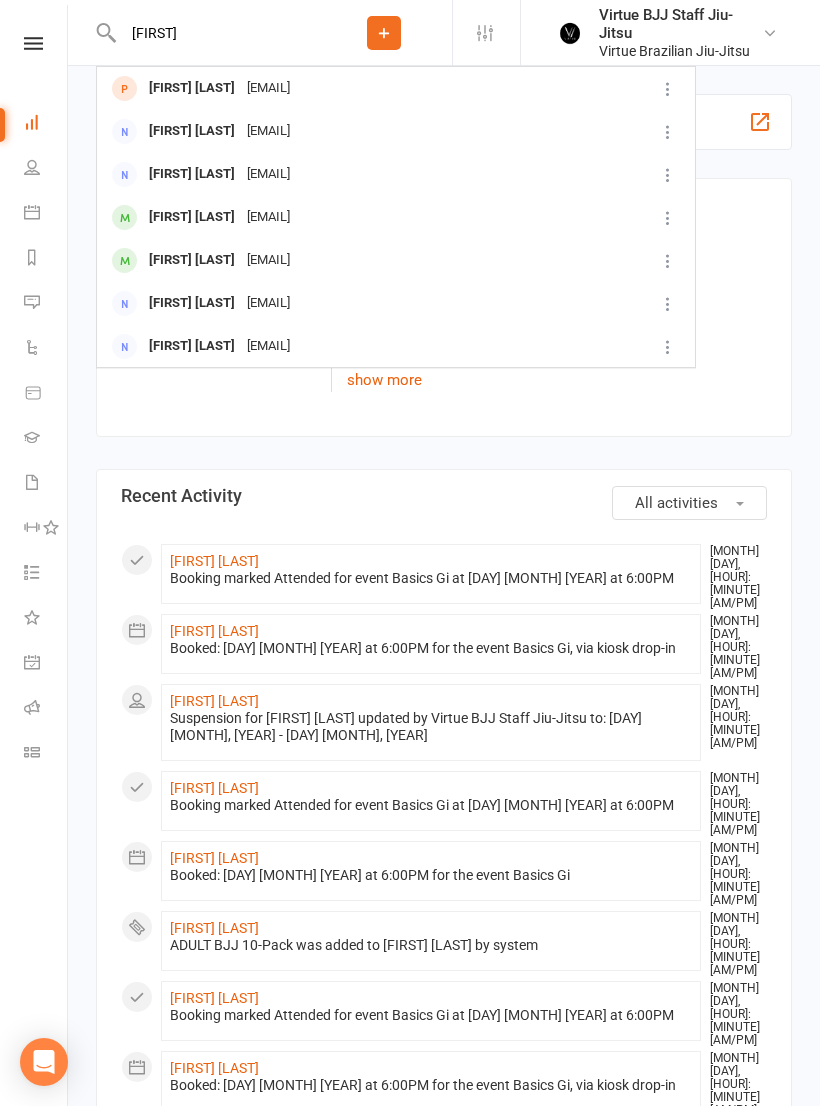 type on "[FIRST]" 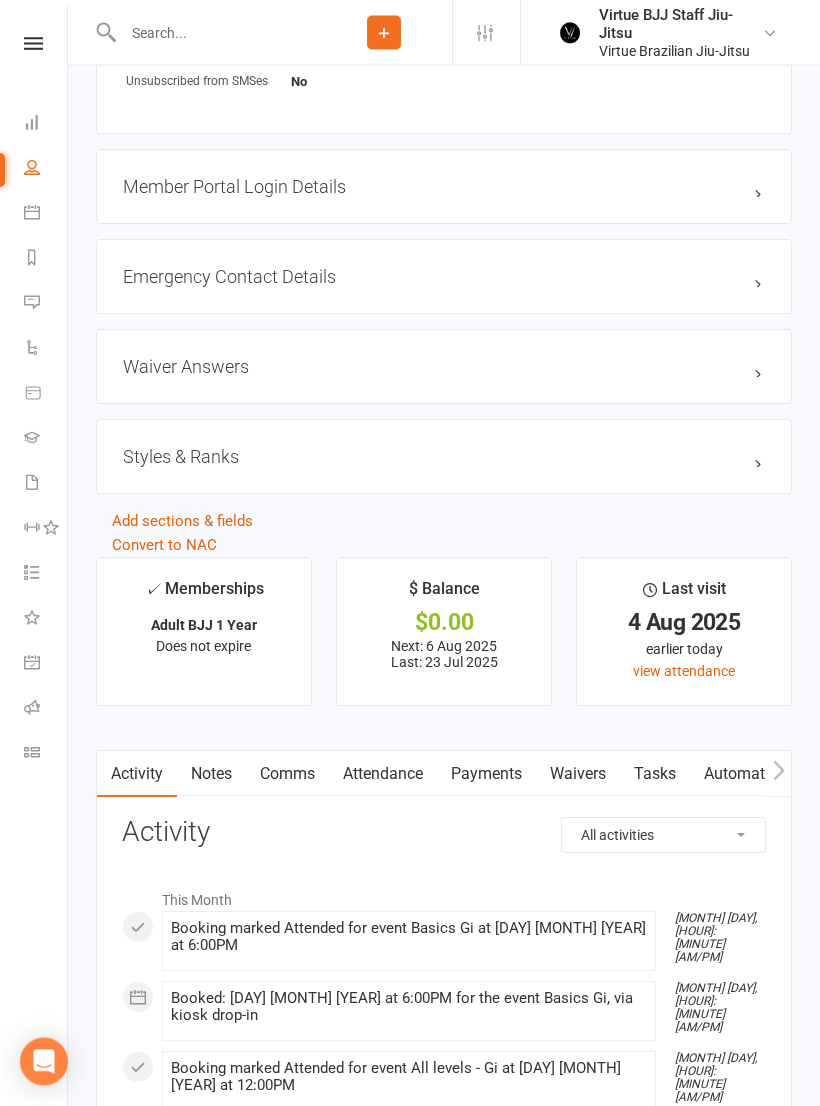 click on "Payments" at bounding box center (486, 775) 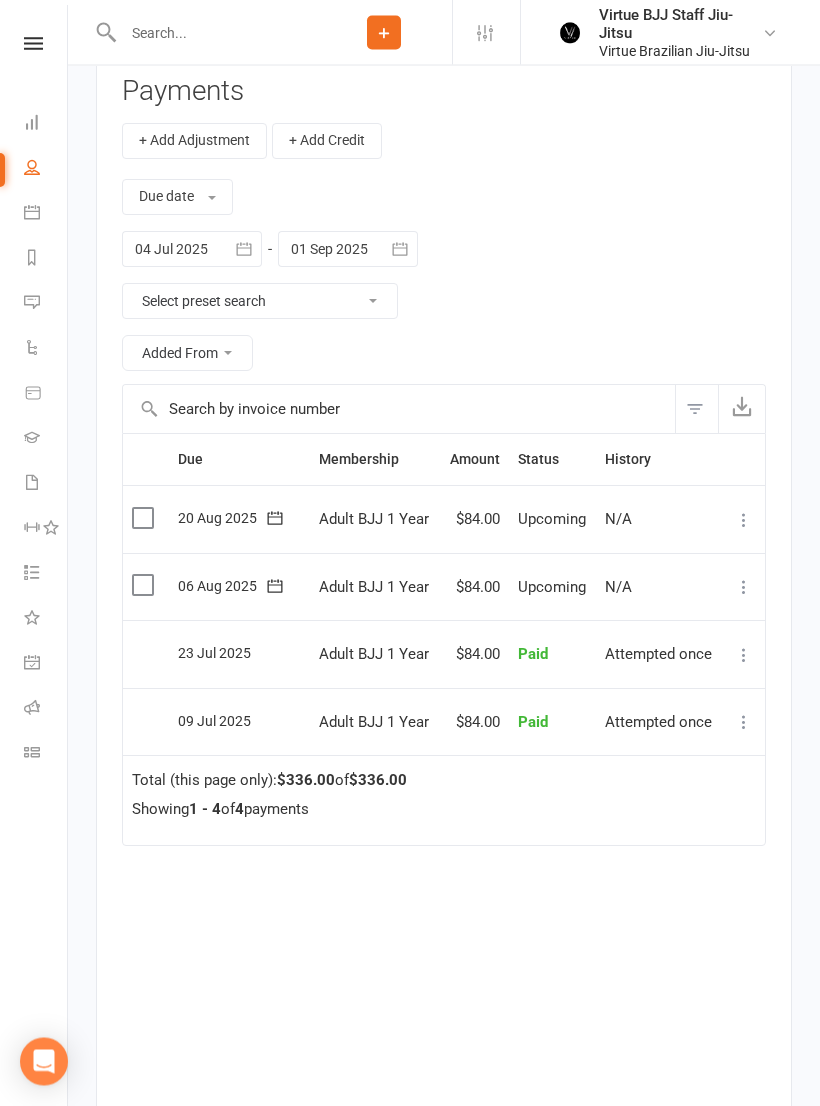 scroll, scrollTop: 2279, scrollLeft: 0, axis: vertical 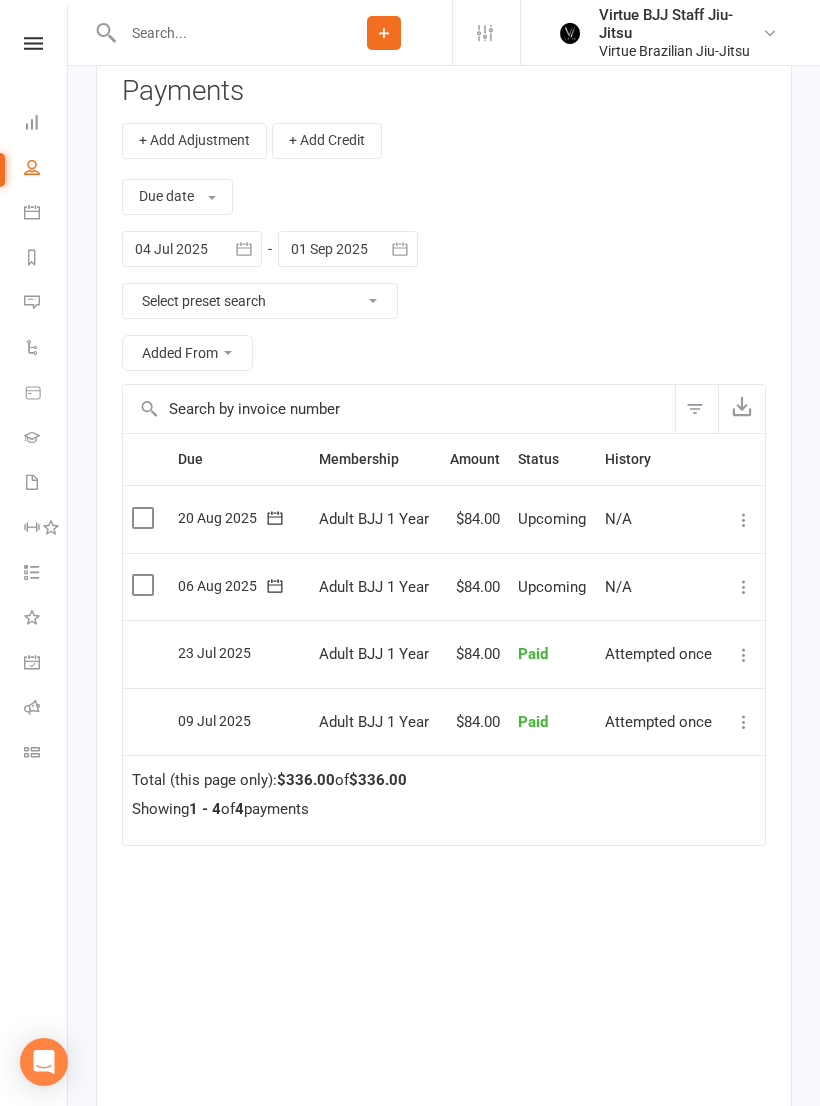 click 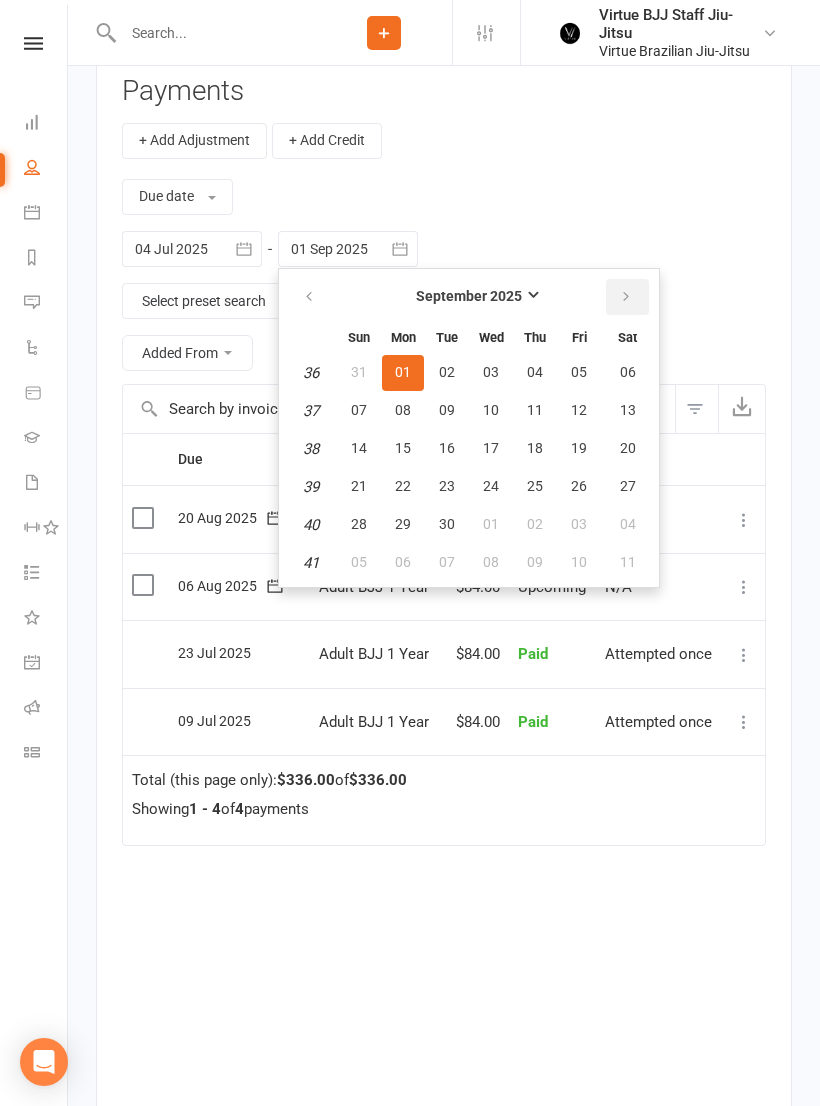 click at bounding box center [627, 297] 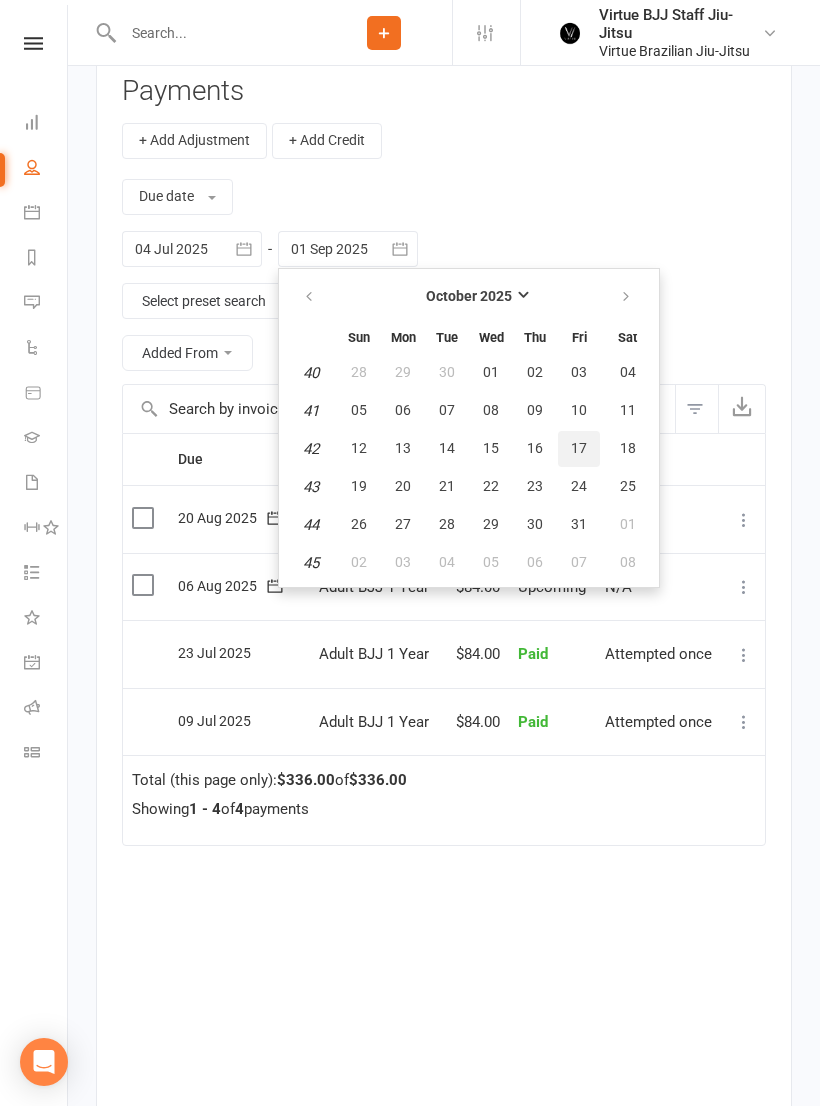 click on "17" at bounding box center [579, 449] 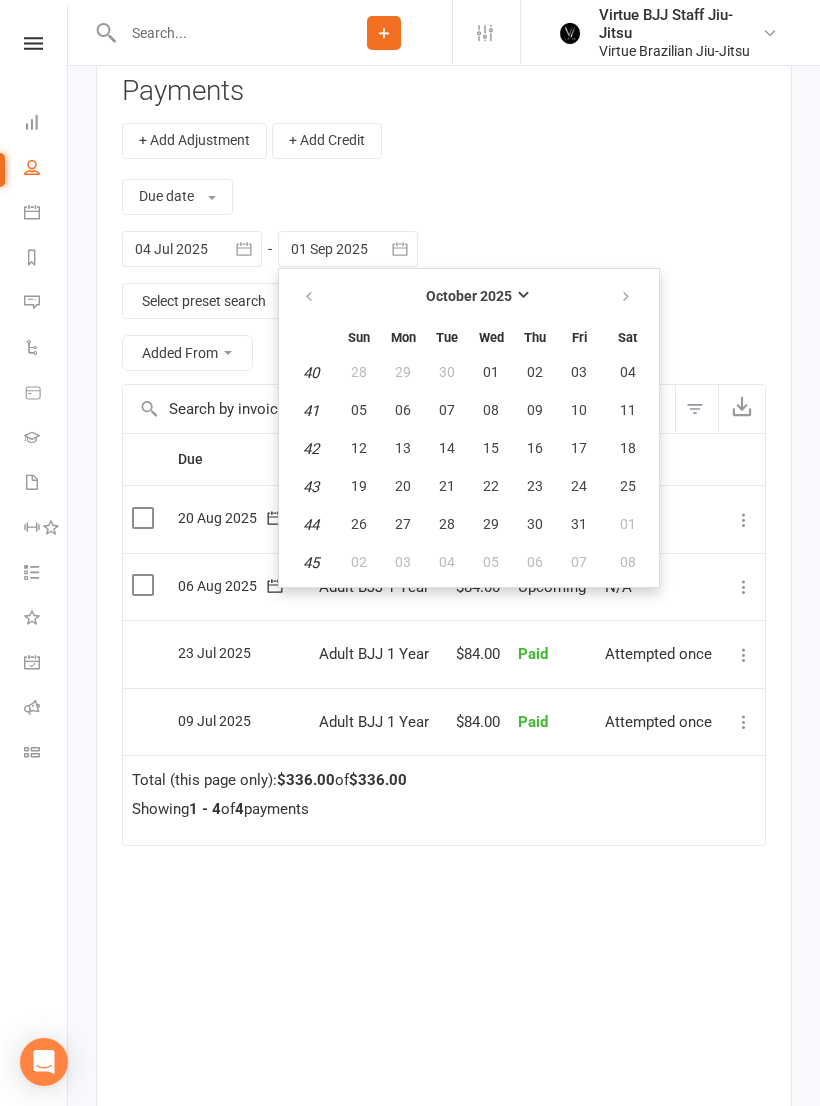 type on "[DAY] [MONTH] [YEAR]" 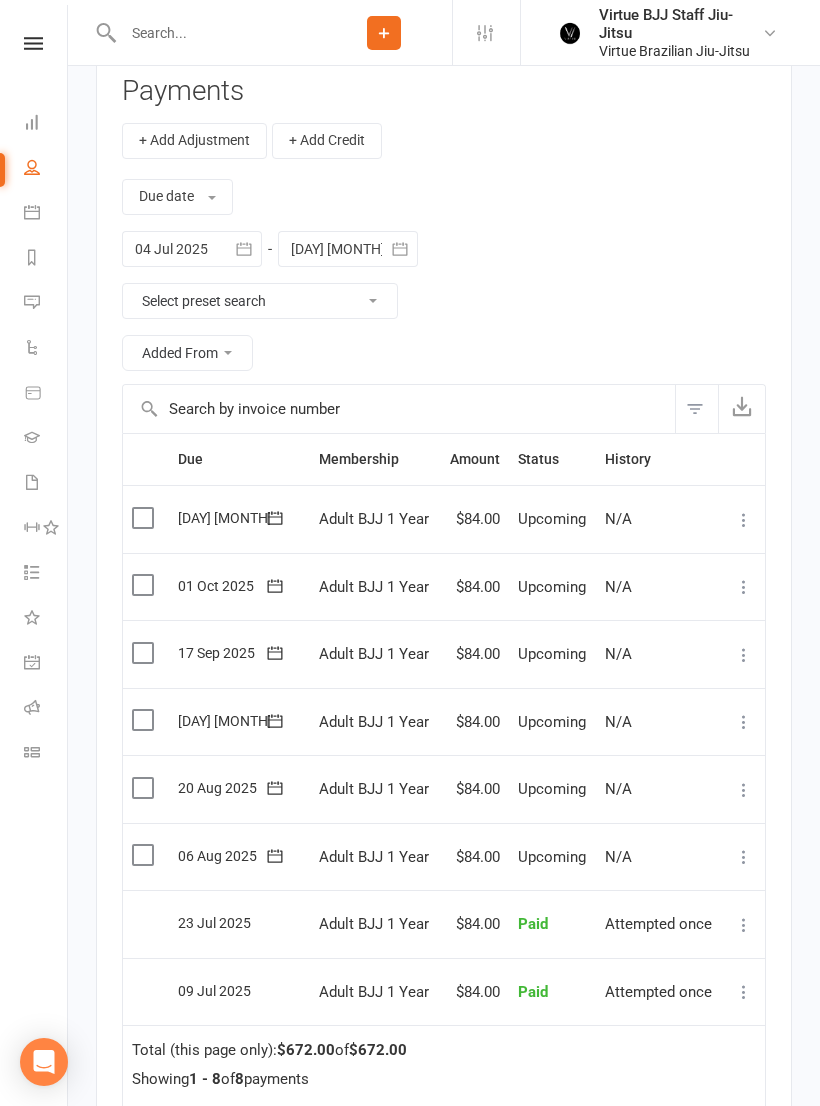 click at bounding box center [145, 720] 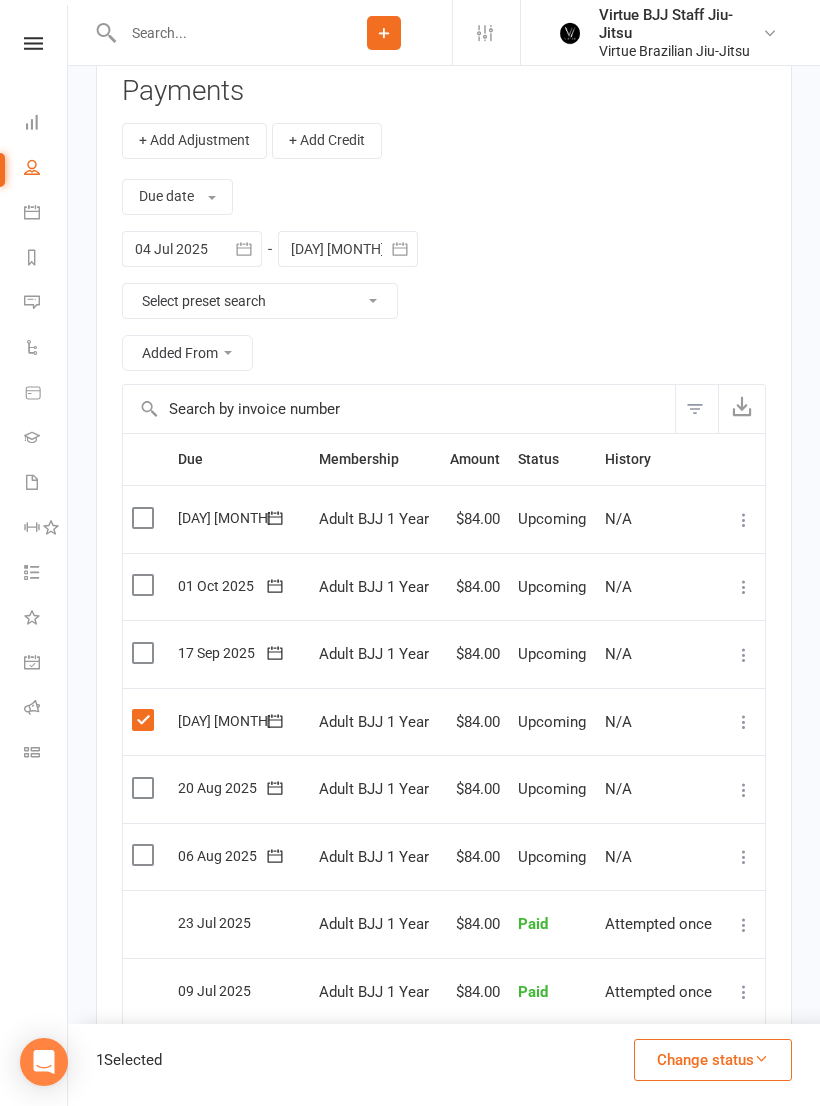 click at bounding box center (145, 720) 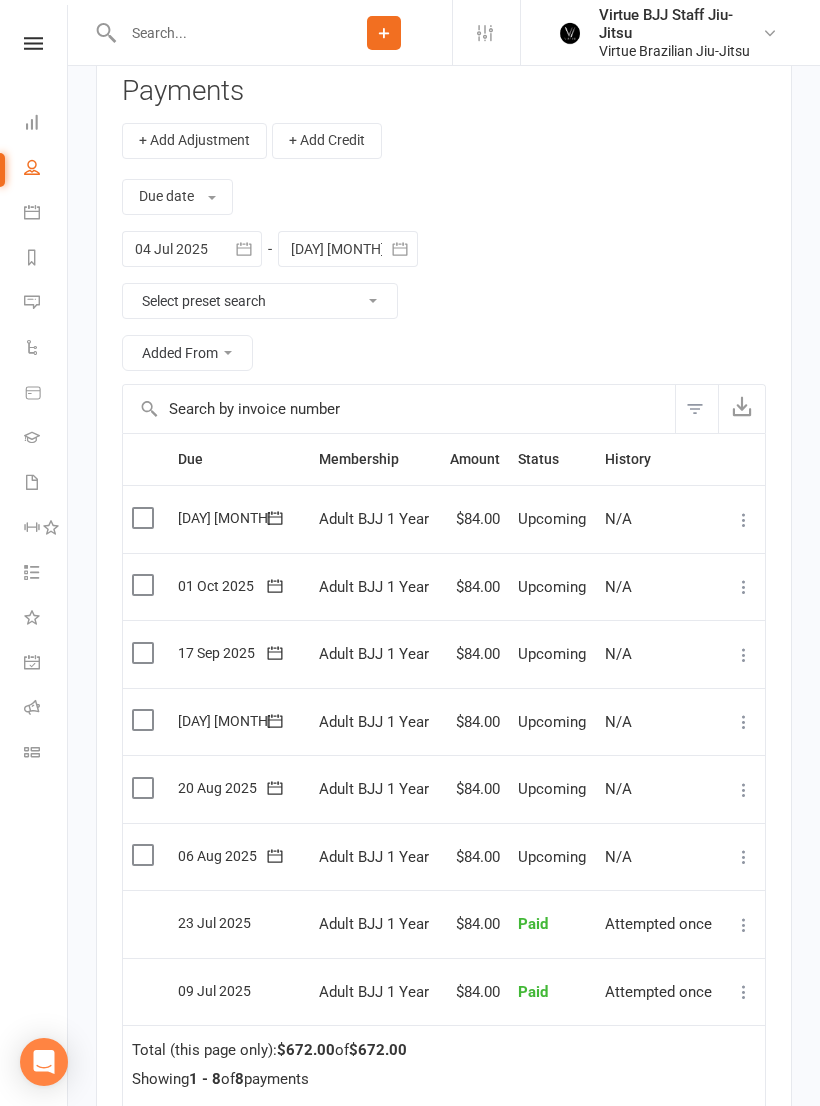 click at bounding box center [744, 722] 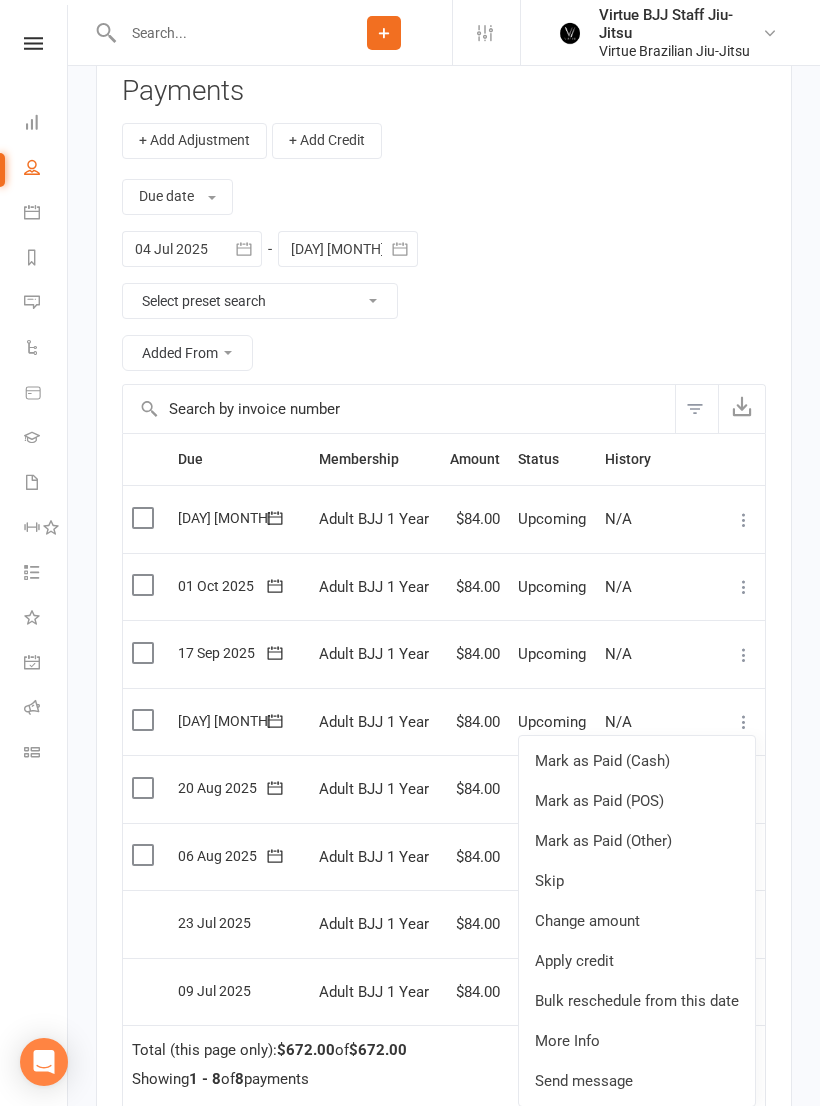 click on "Mark as Paid (POS)" at bounding box center [637, 801] 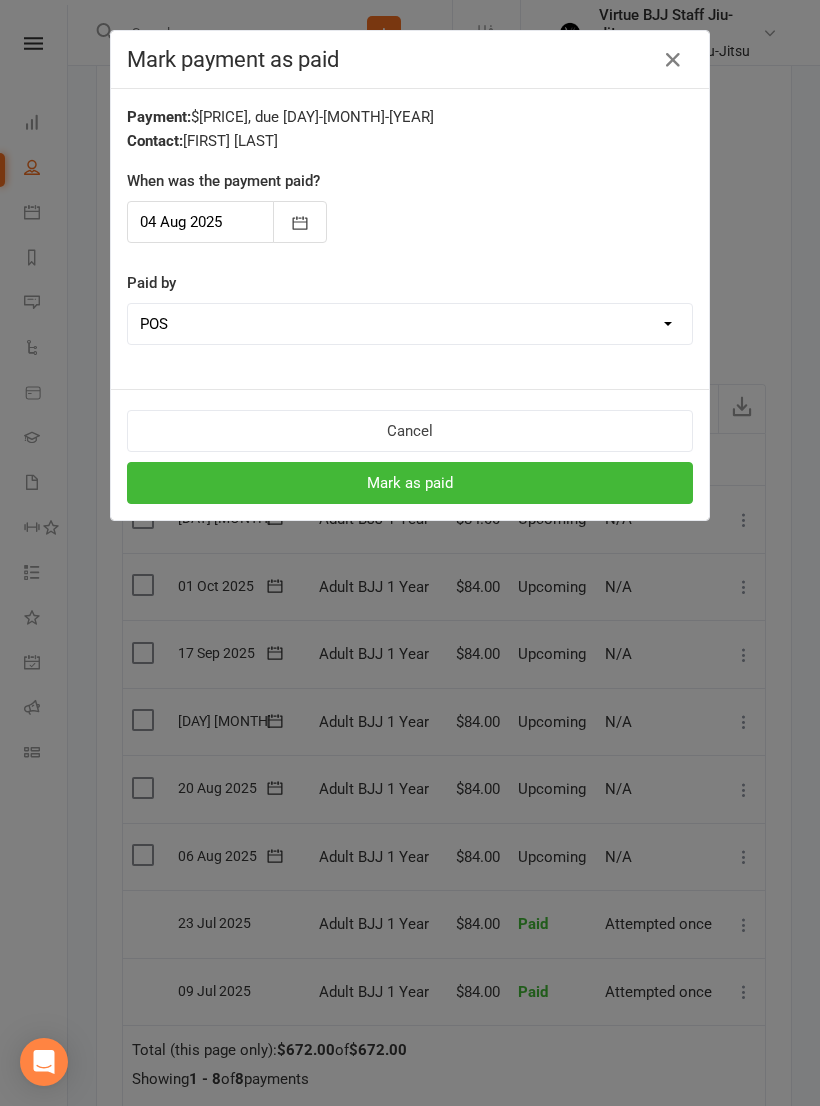click on "Mark as paid" at bounding box center (410, 483) 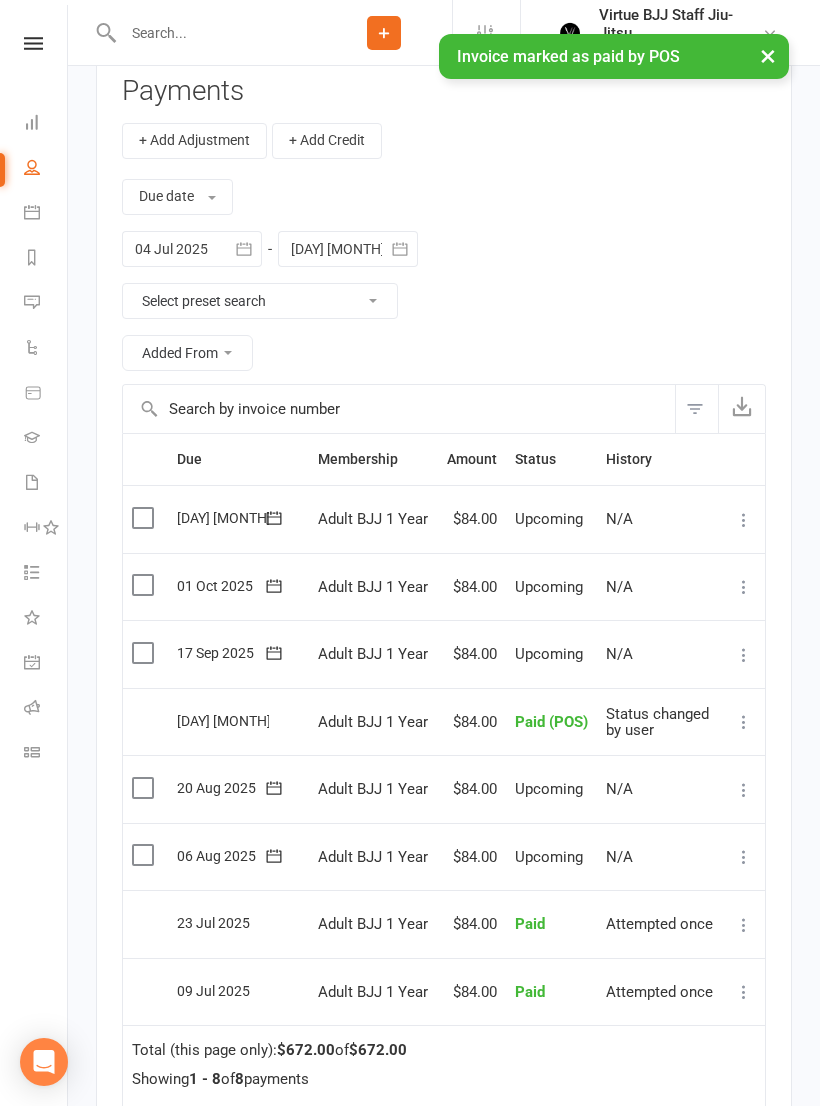 click at bounding box center [744, 790] 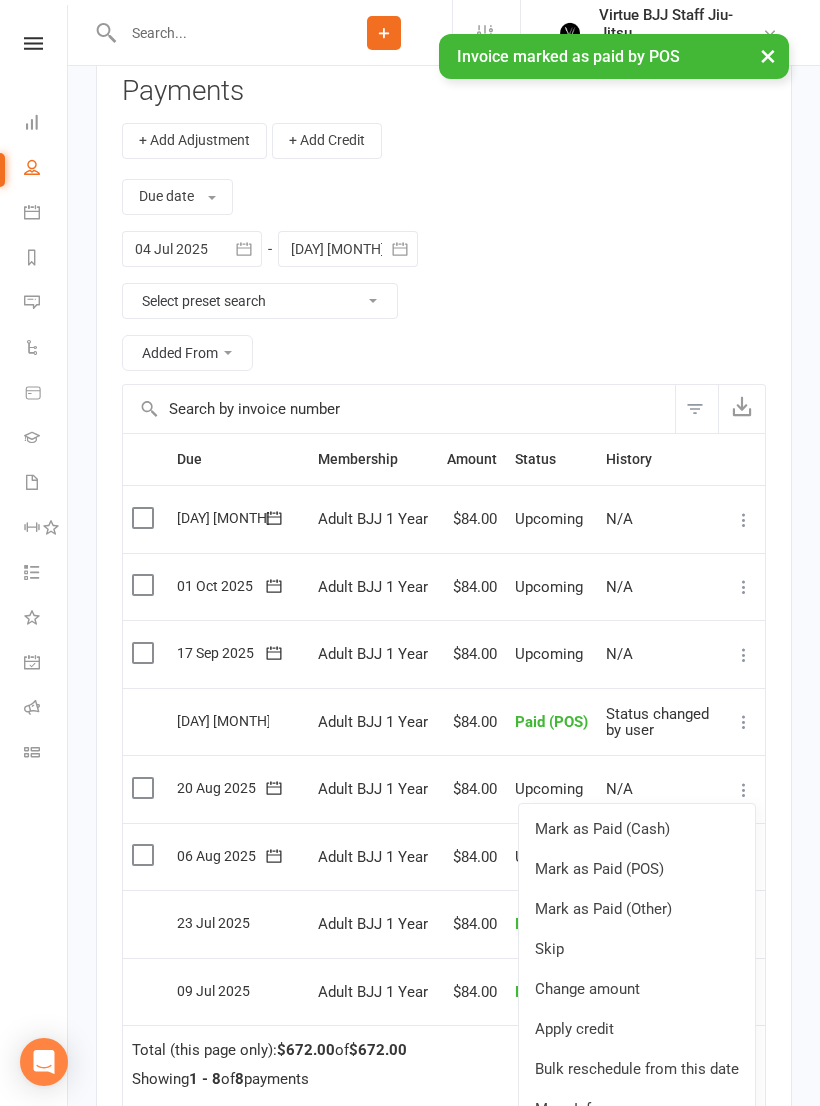click on "Mark as Paid (POS)" at bounding box center (637, 869) 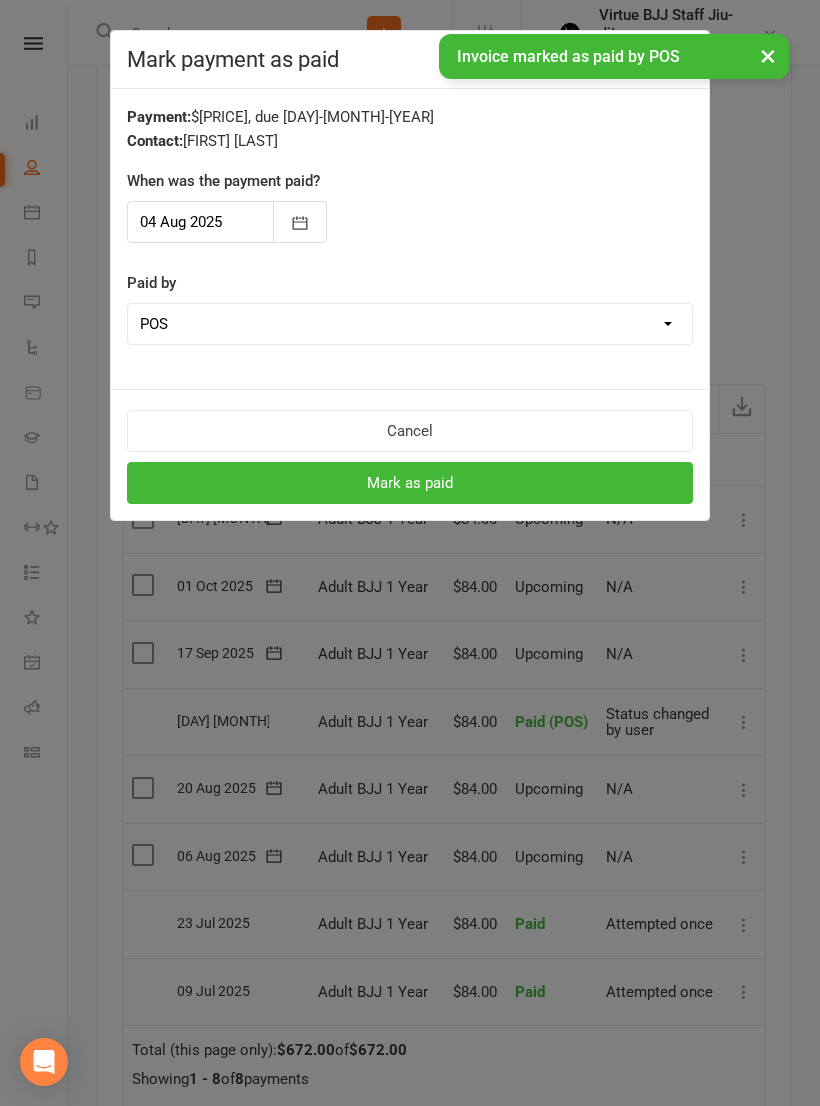 click on "Mark as paid" at bounding box center [410, 483] 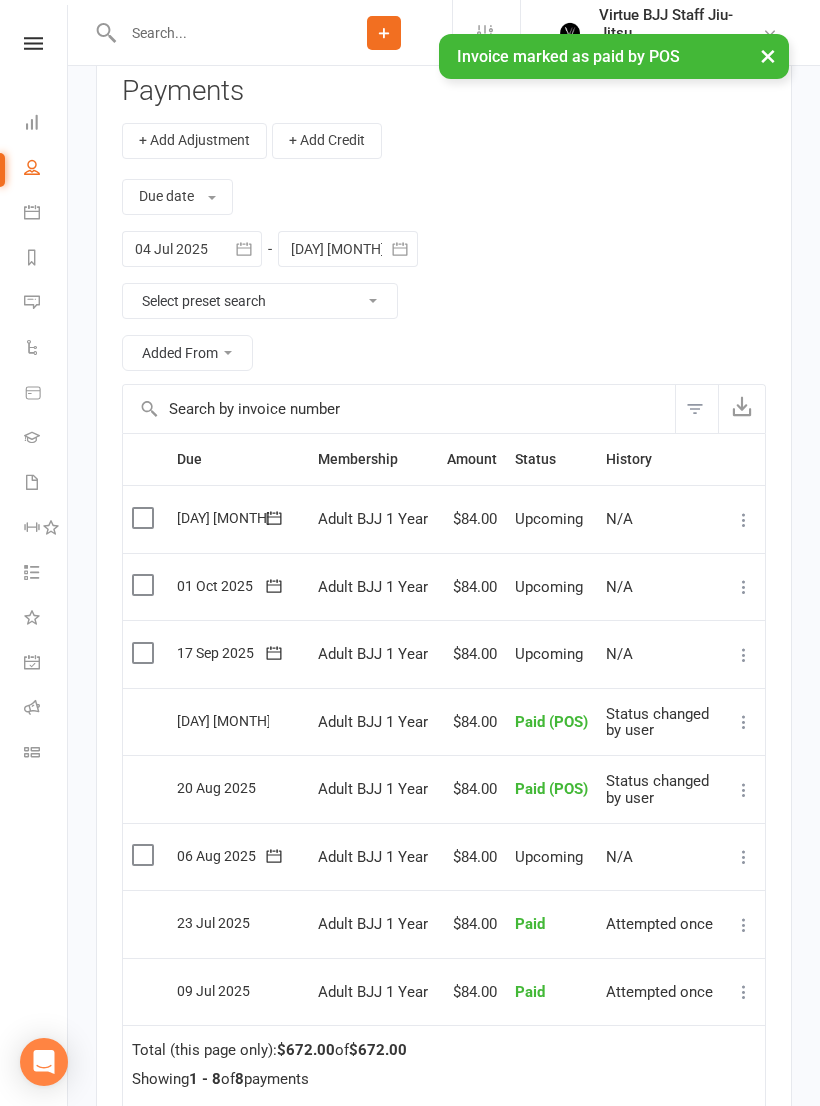 click at bounding box center [744, 857] 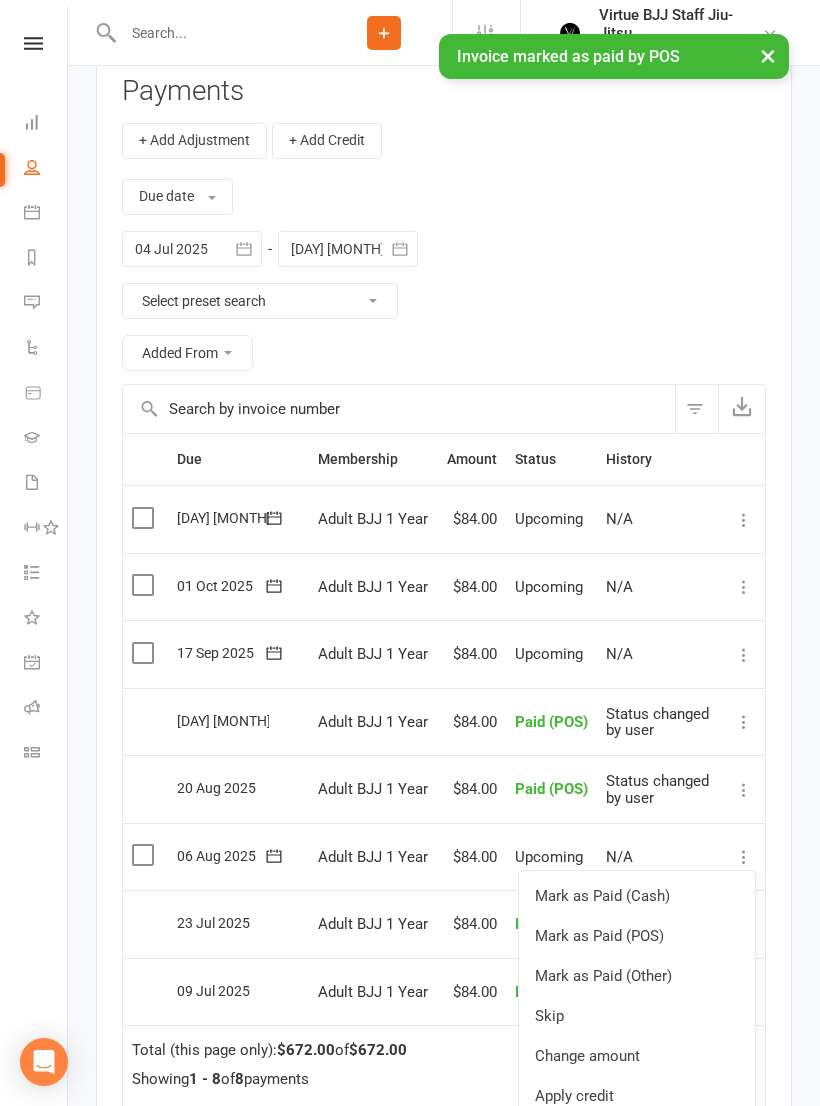 click on "Mark as Paid (POS)" at bounding box center [637, 936] 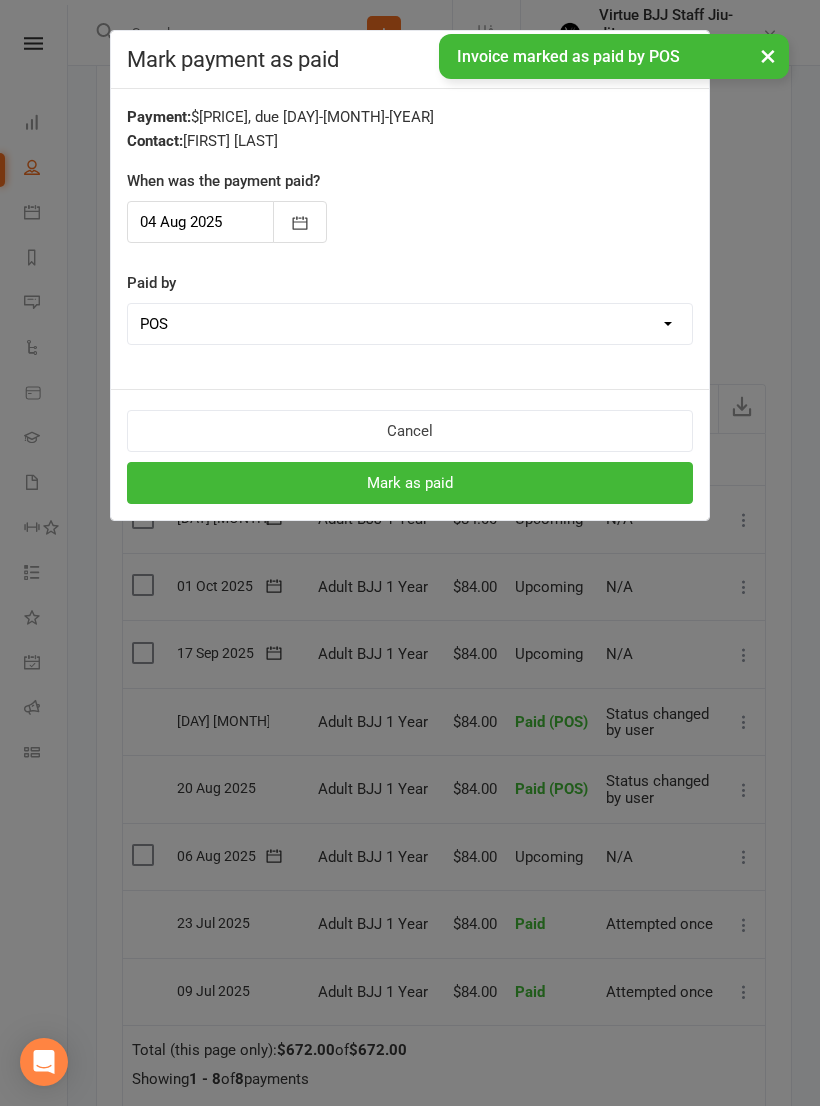 click on "Mark as paid" at bounding box center (410, 483) 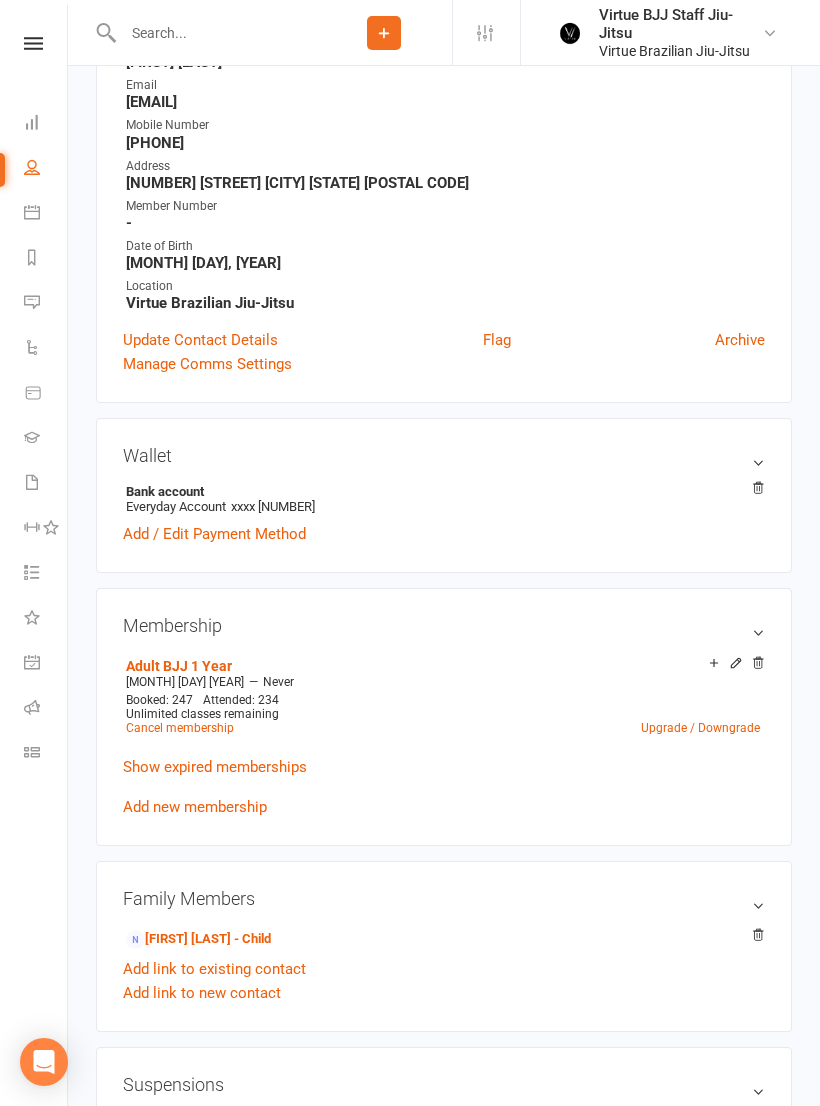 scroll, scrollTop: 300, scrollLeft: 0, axis: vertical 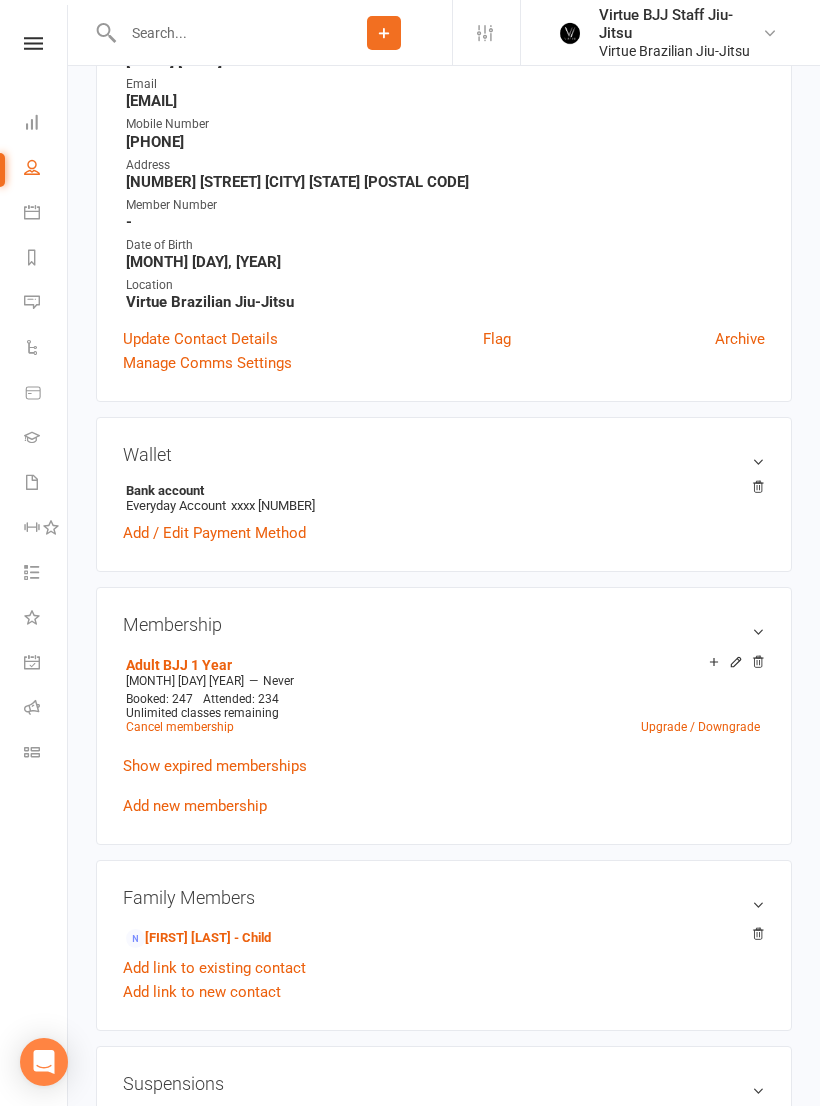 click on "Cancel membership" at bounding box center (180, 727) 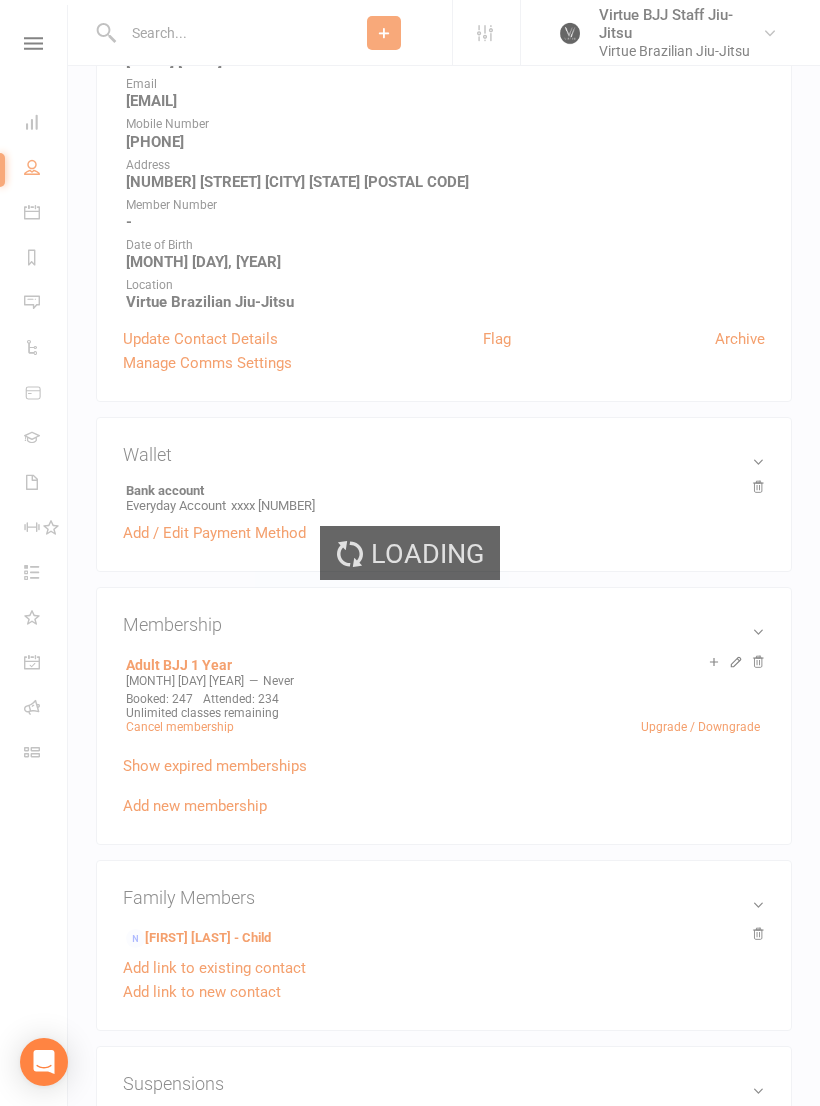 scroll, scrollTop: 0, scrollLeft: 0, axis: both 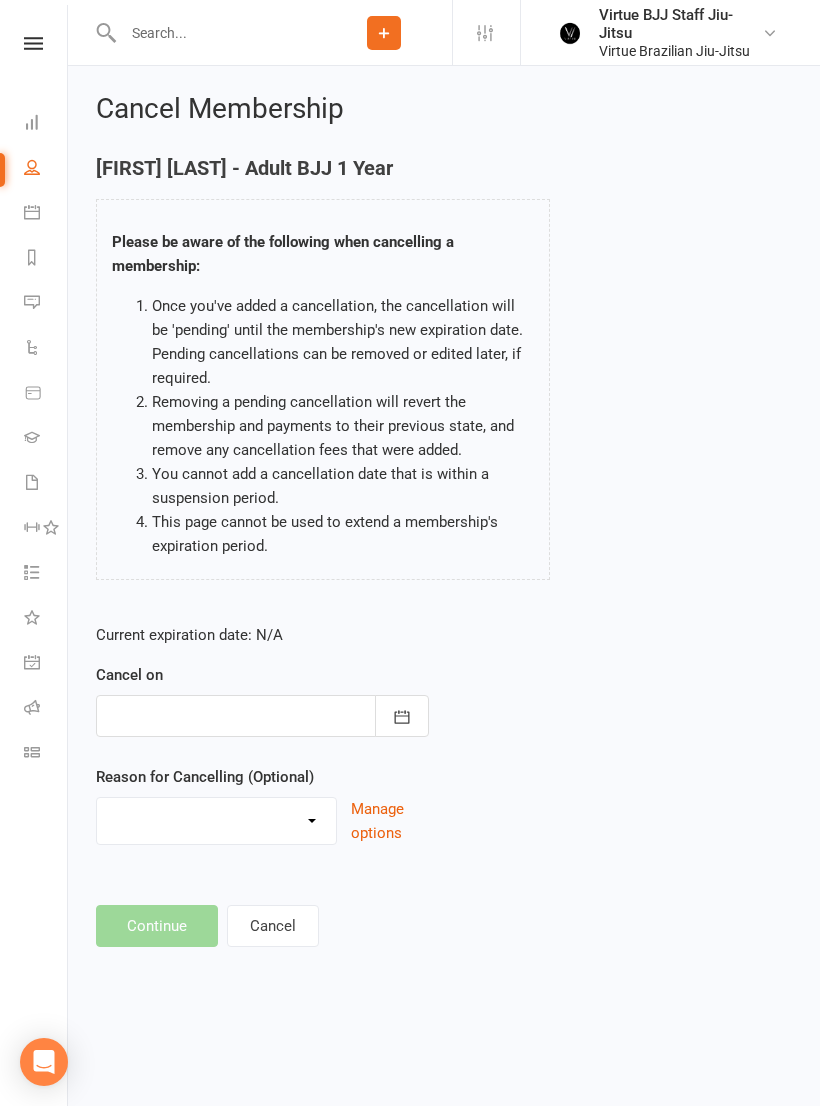 click at bounding box center [402, 716] 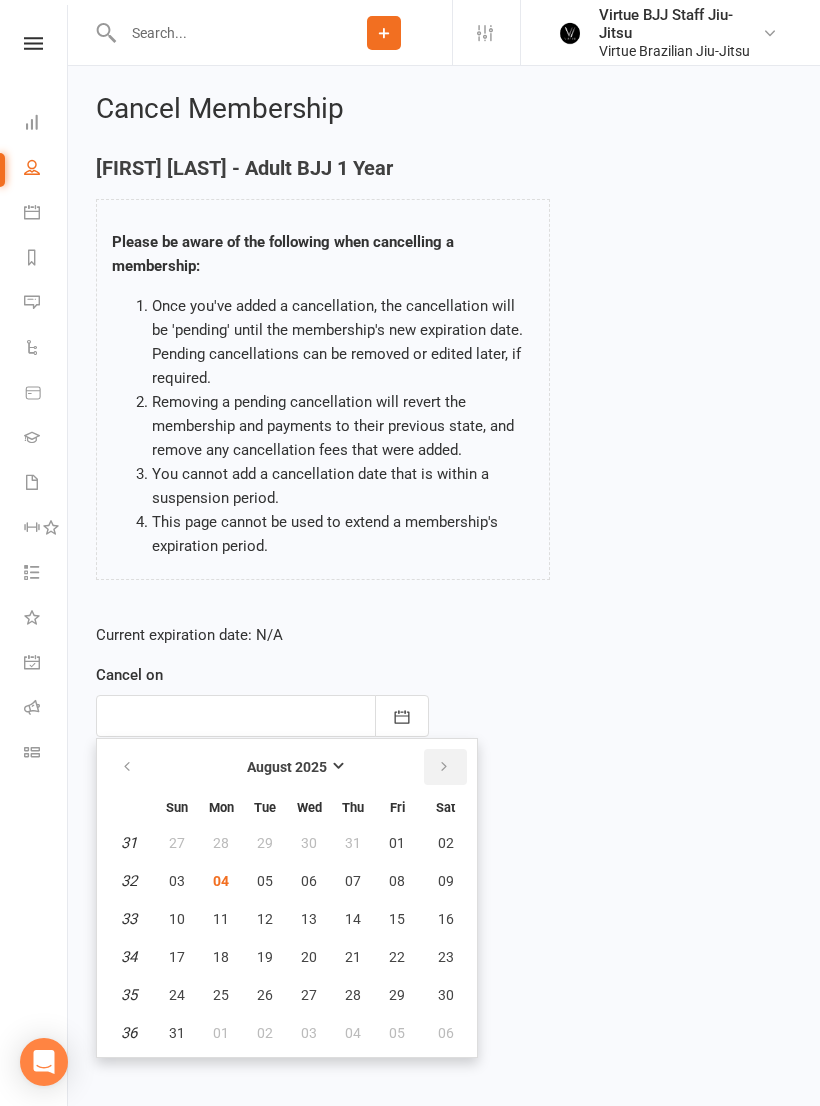 click at bounding box center (444, 767) 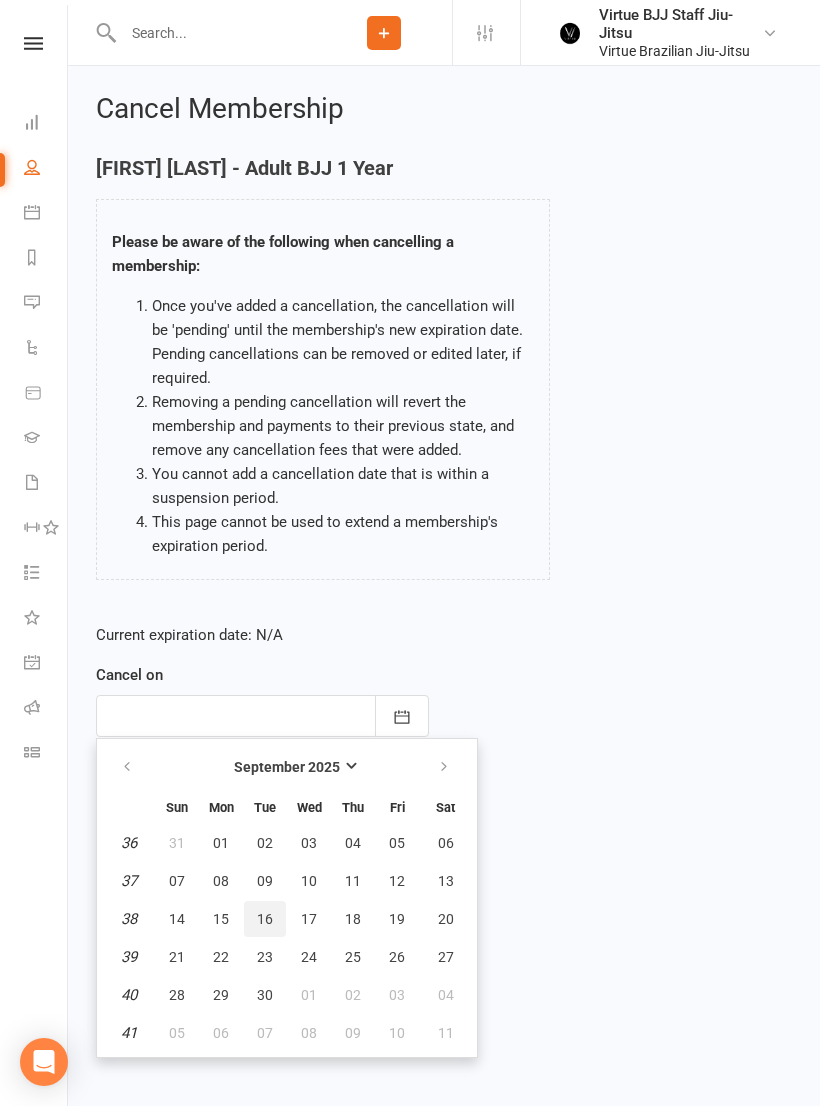 click on "16" at bounding box center (265, 919) 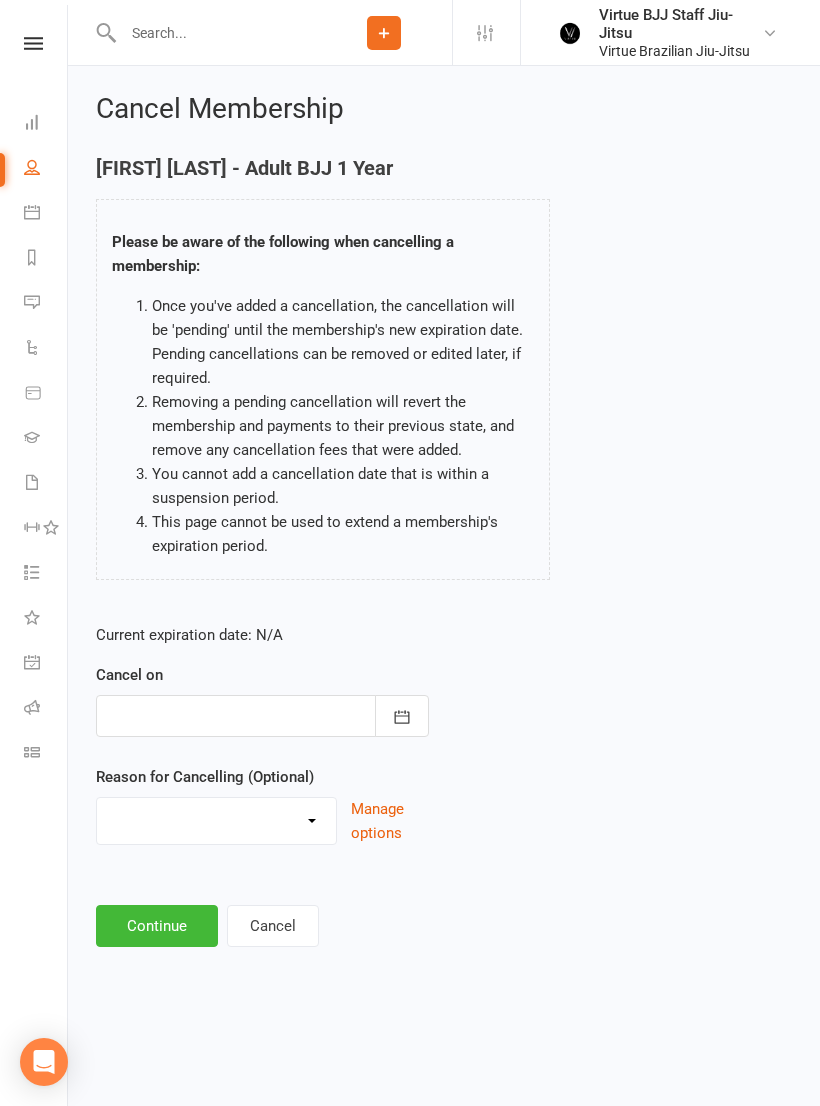 type on "[DAY] [MONTH] [YEAR]" 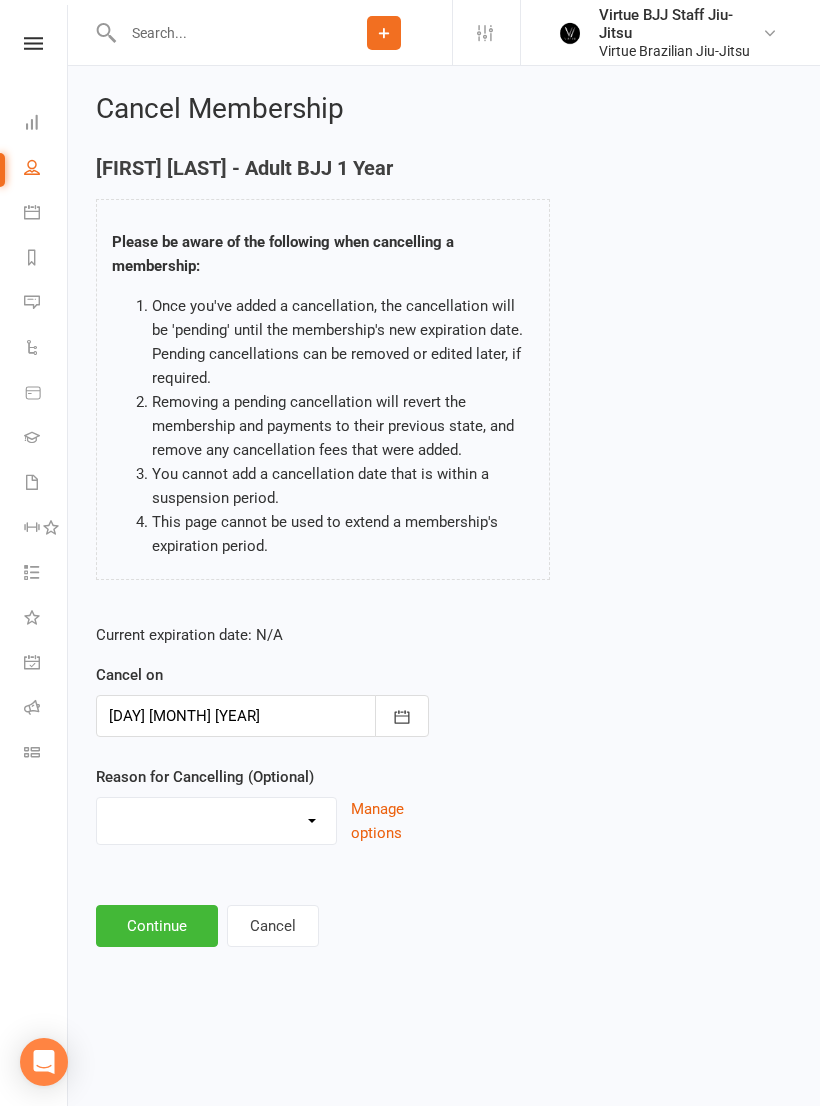 click on "Holiday Injury Other reason" at bounding box center (216, 818) 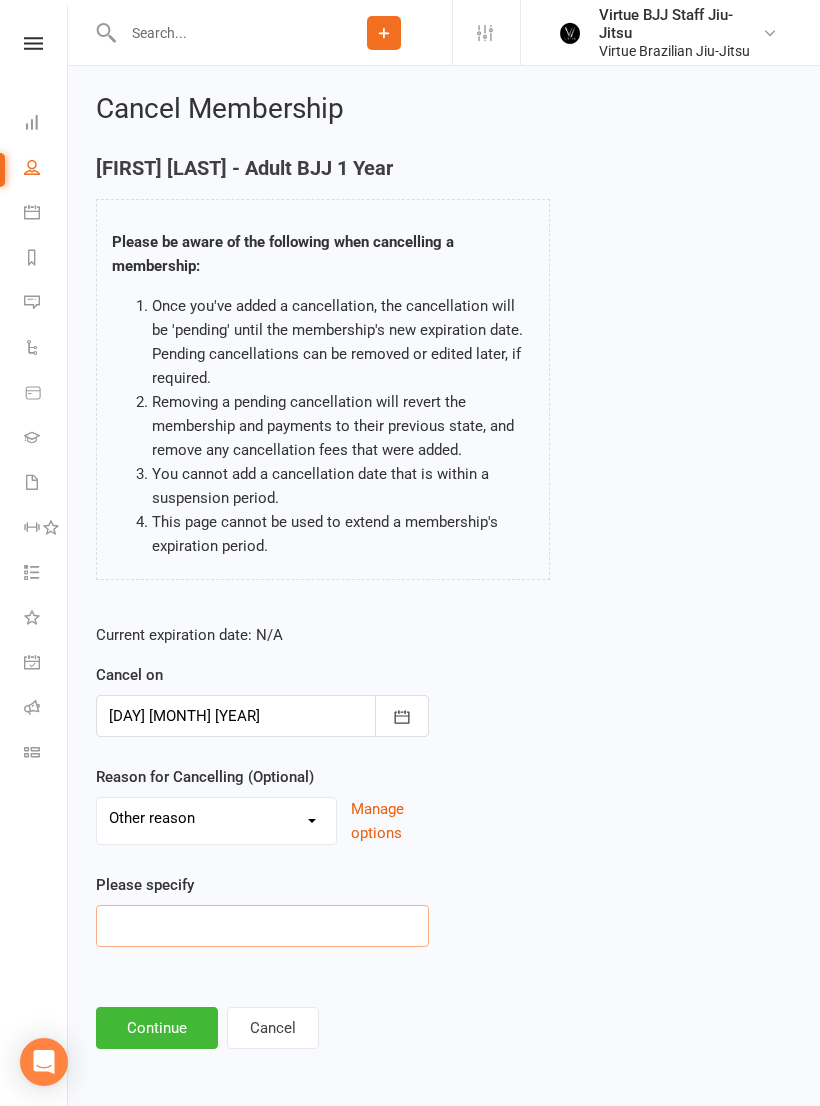 click at bounding box center (262, 926) 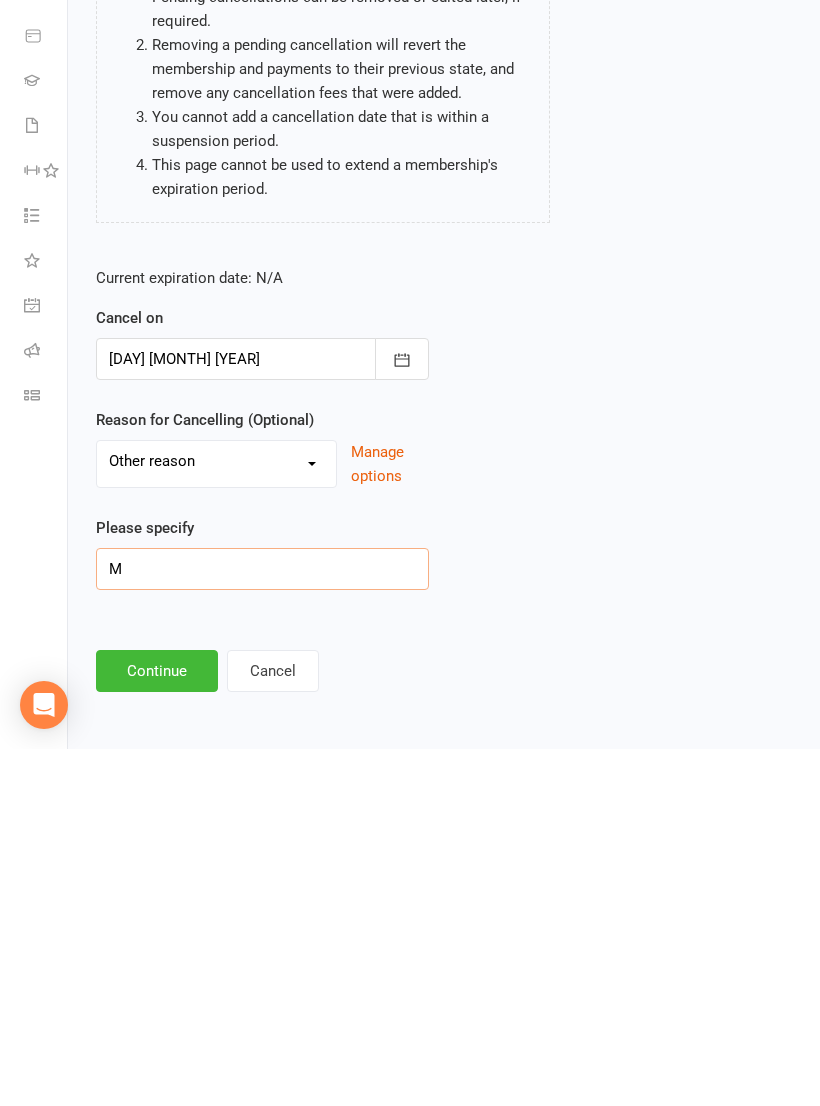 scroll, scrollTop: 20, scrollLeft: 0, axis: vertical 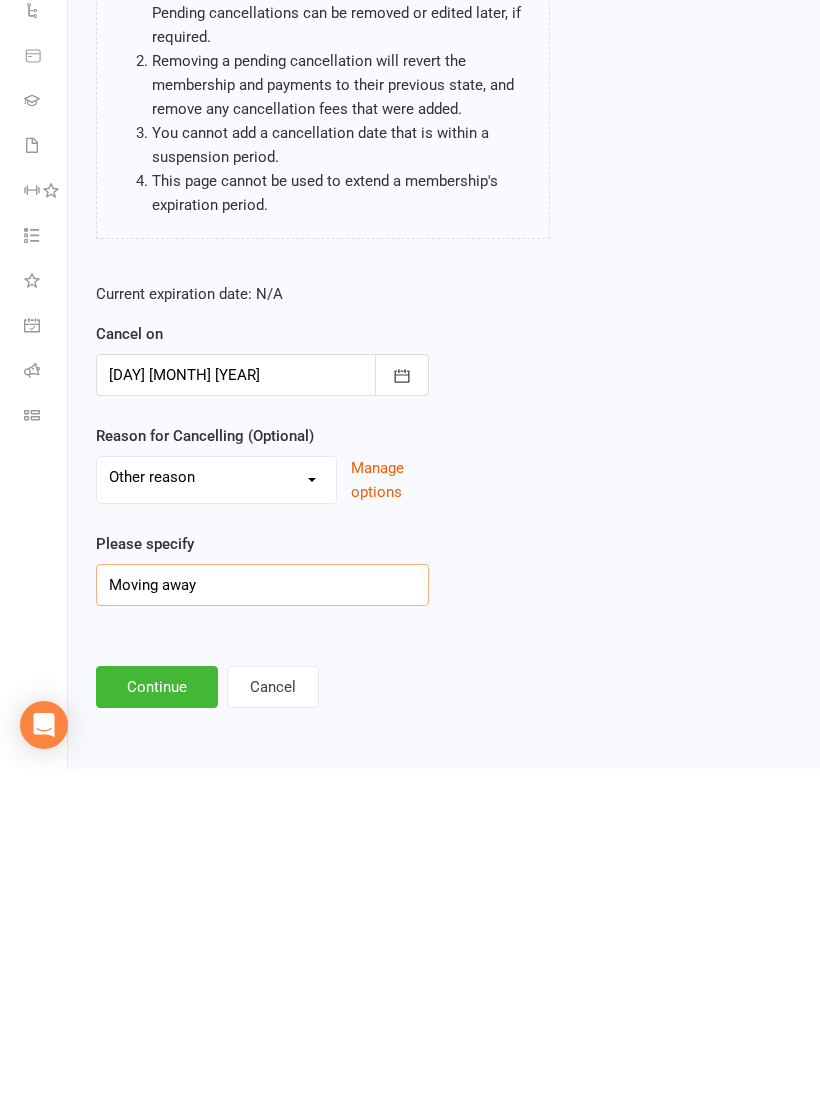 type on "Moving away" 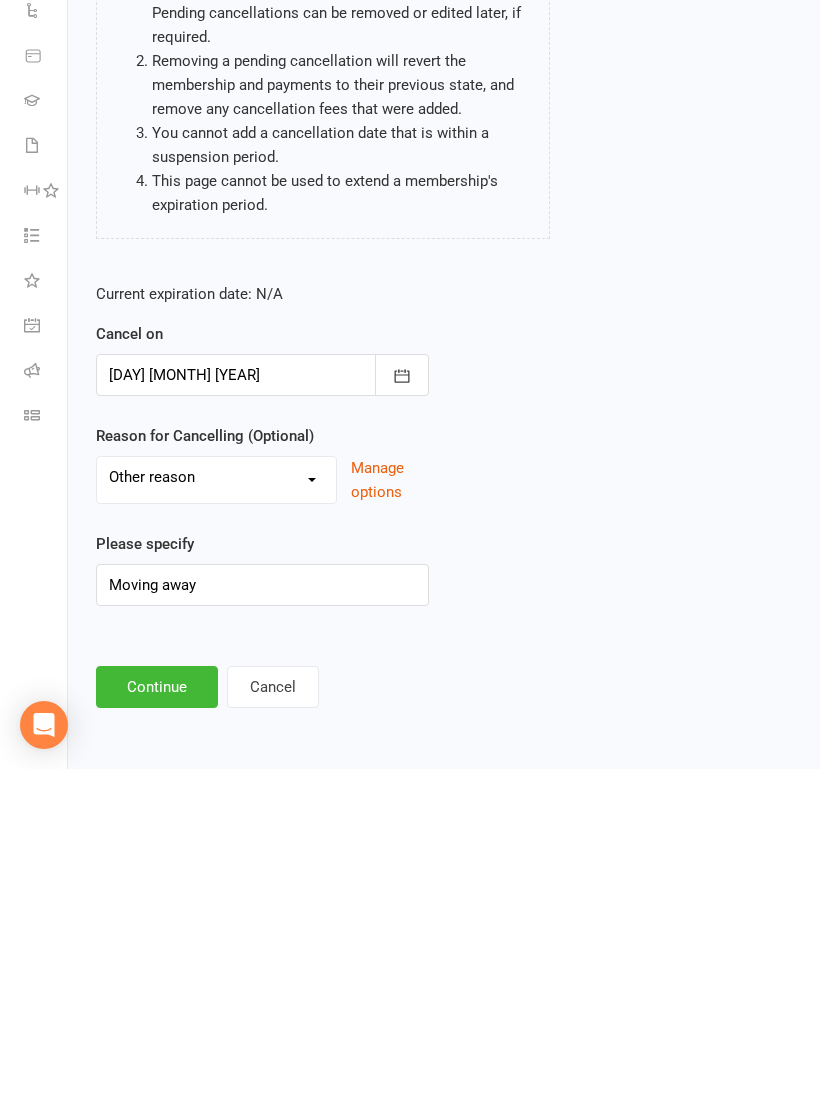 click on "Continue" at bounding box center [157, 1024] 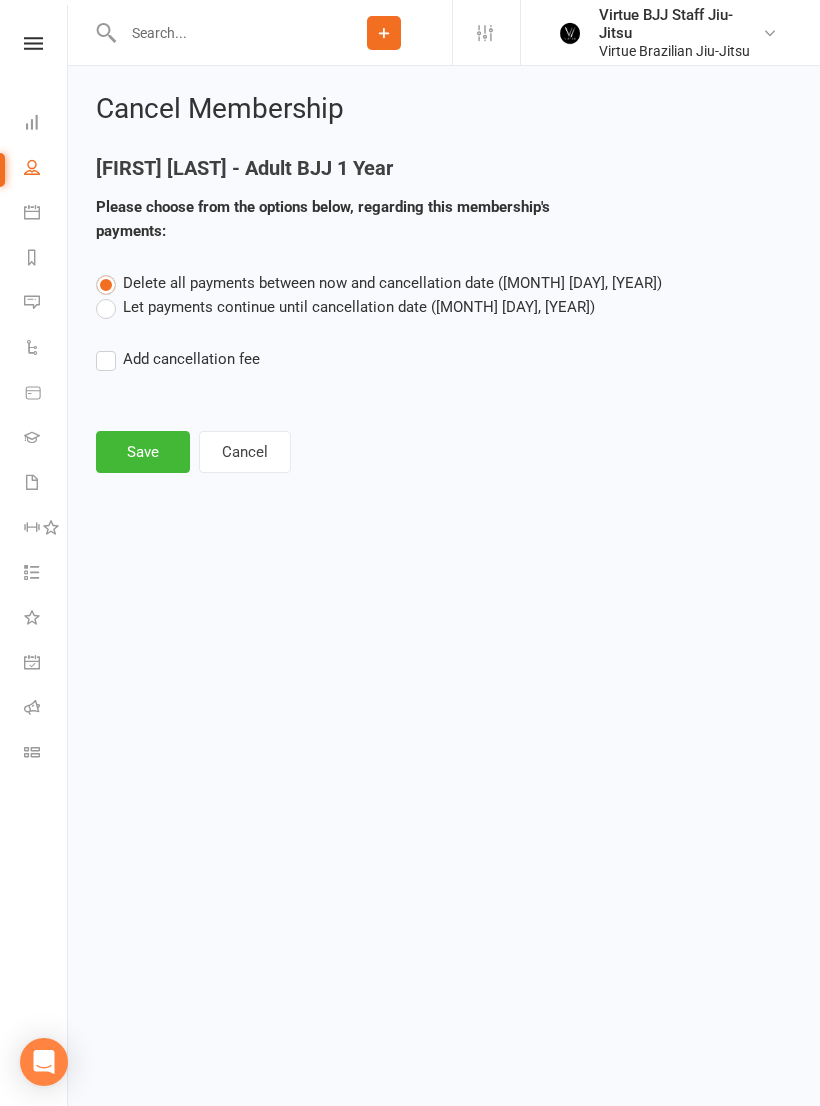 click on "Let payments continue until cancellation date ([MONTH] [DAY], [YEAR])" at bounding box center (345, 307) 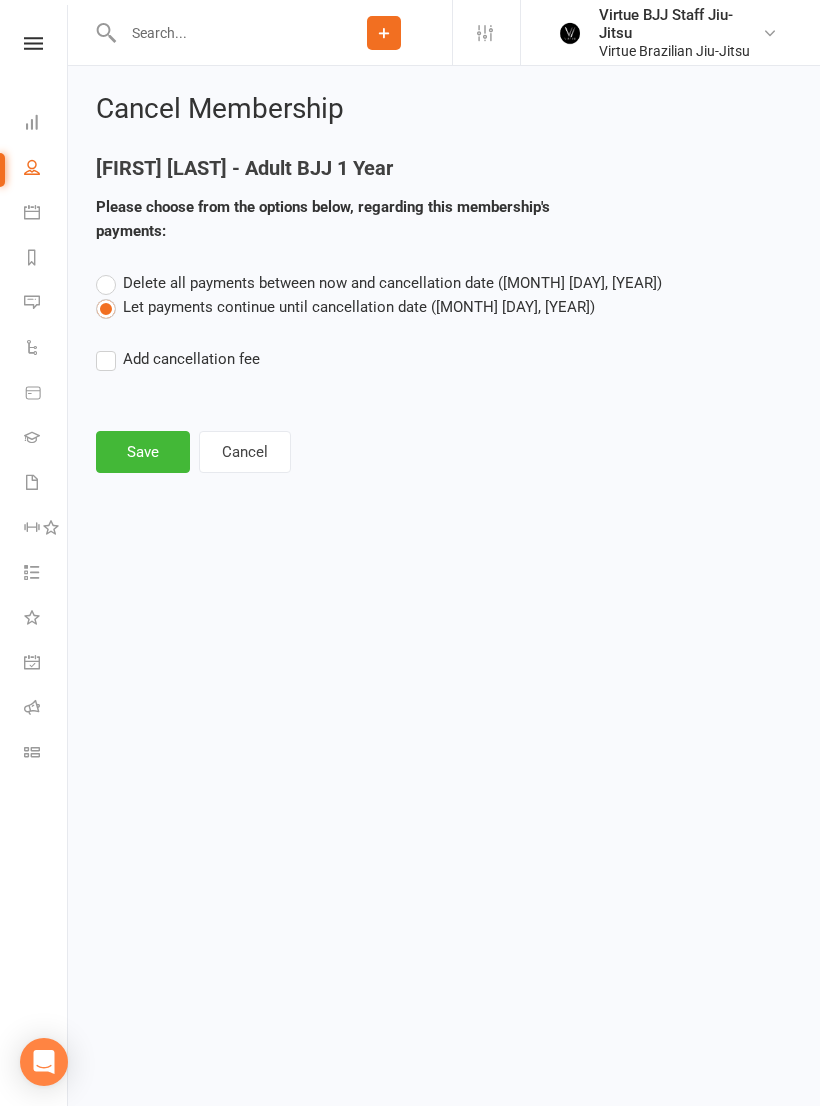 click on "Save" at bounding box center [143, 452] 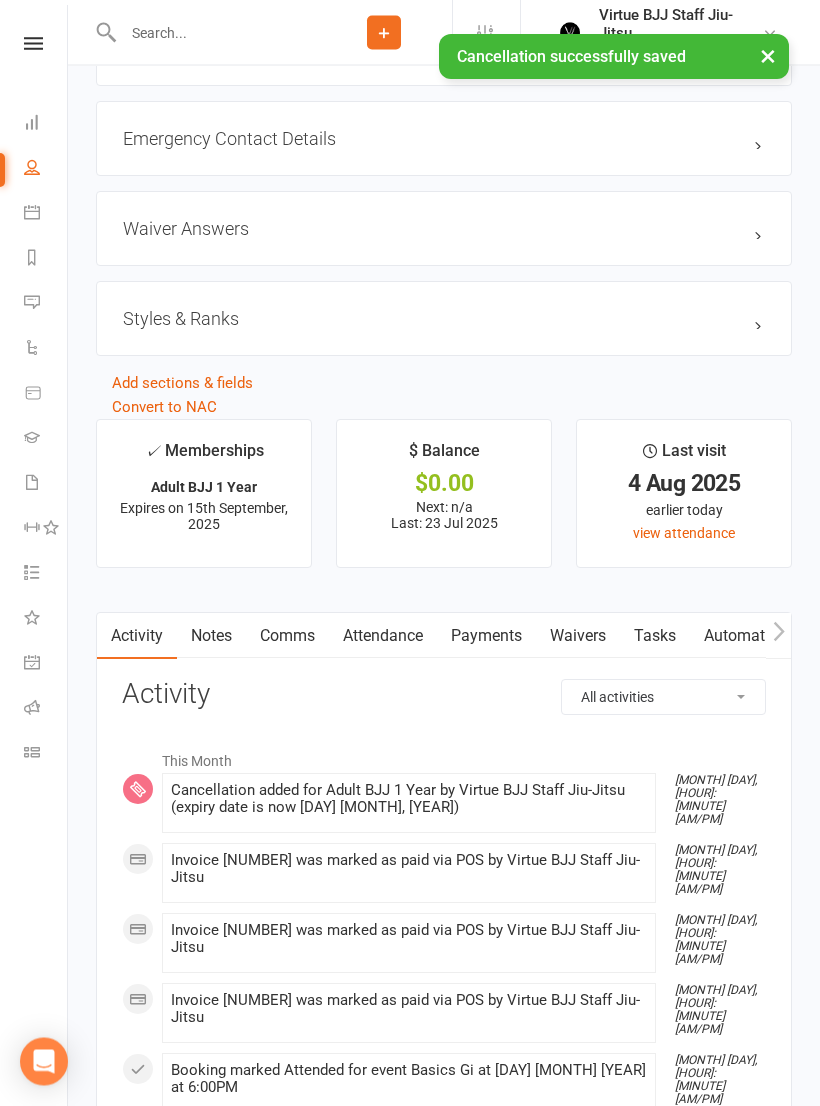 click on "Payments" at bounding box center (486, 637) 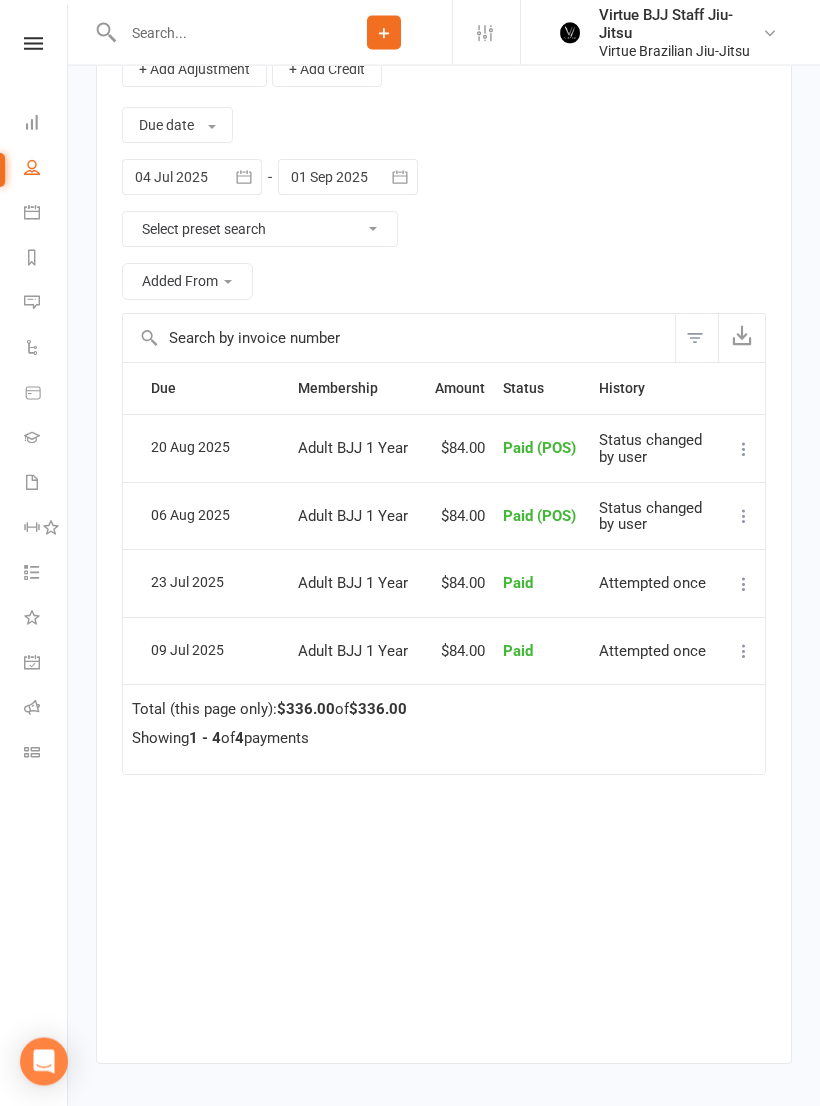 scroll, scrollTop: 2403, scrollLeft: 0, axis: vertical 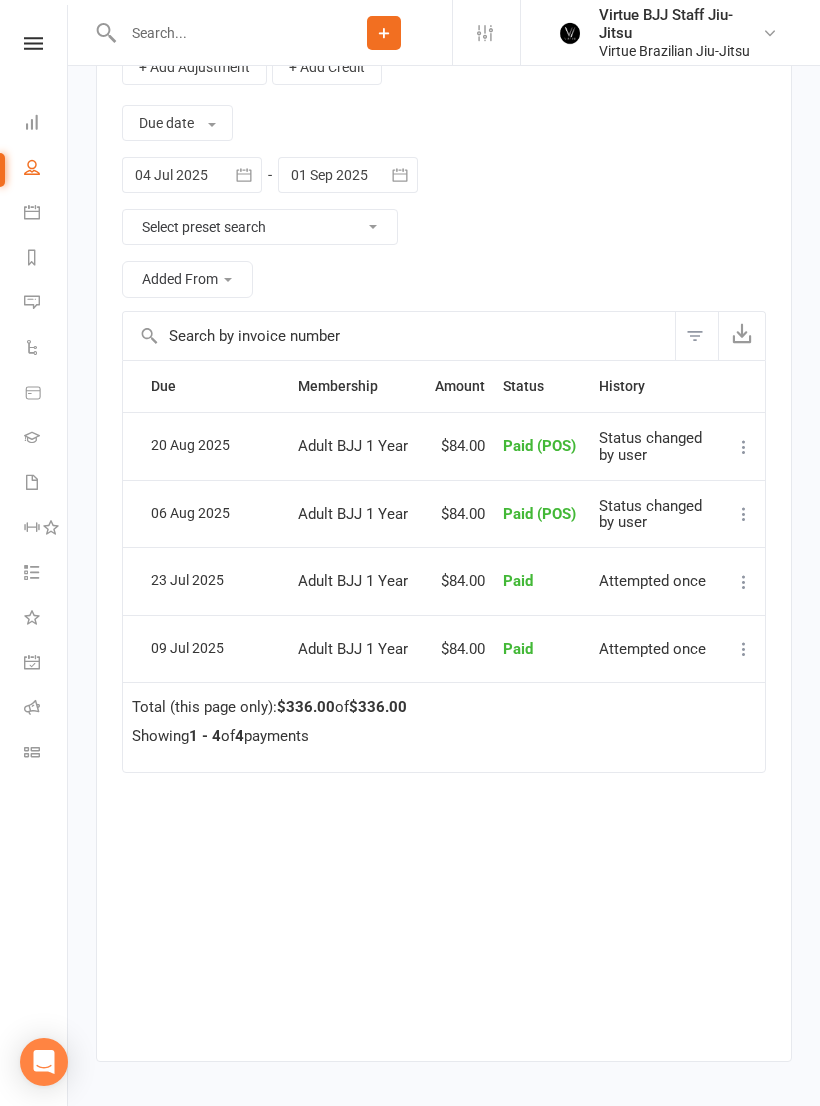 click at bounding box center [400, 175] 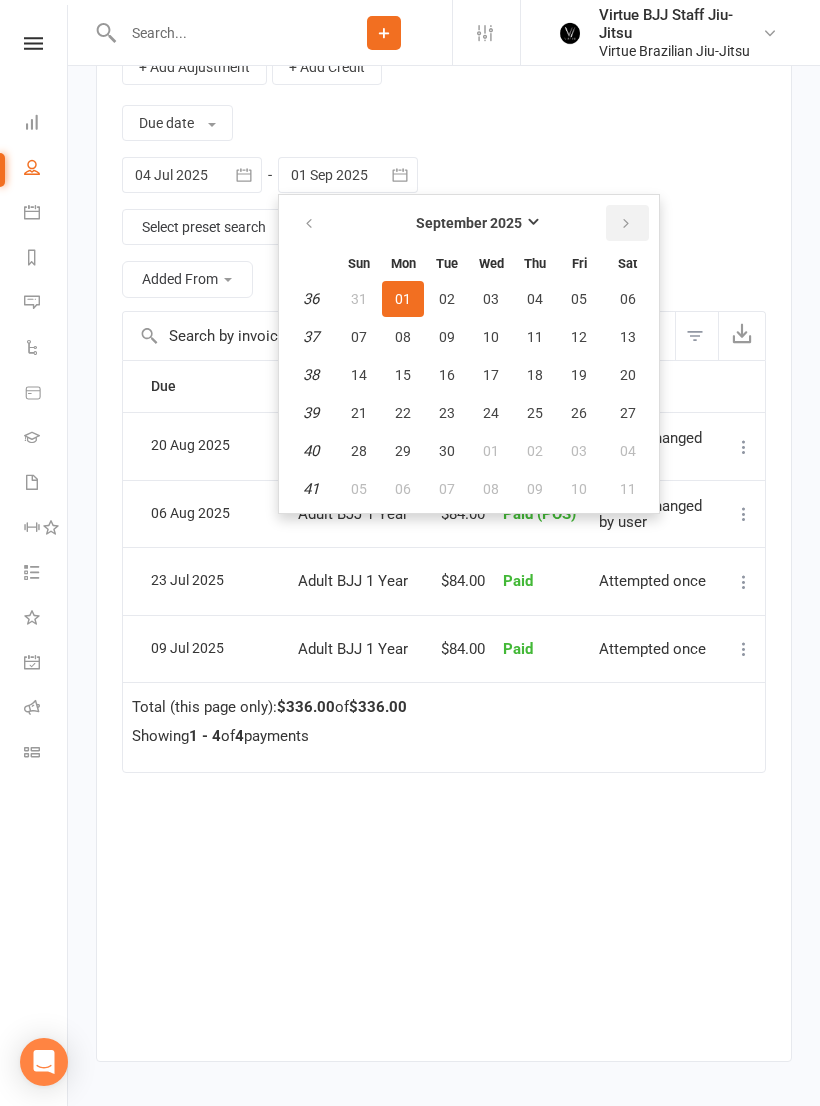 click at bounding box center [627, 223] 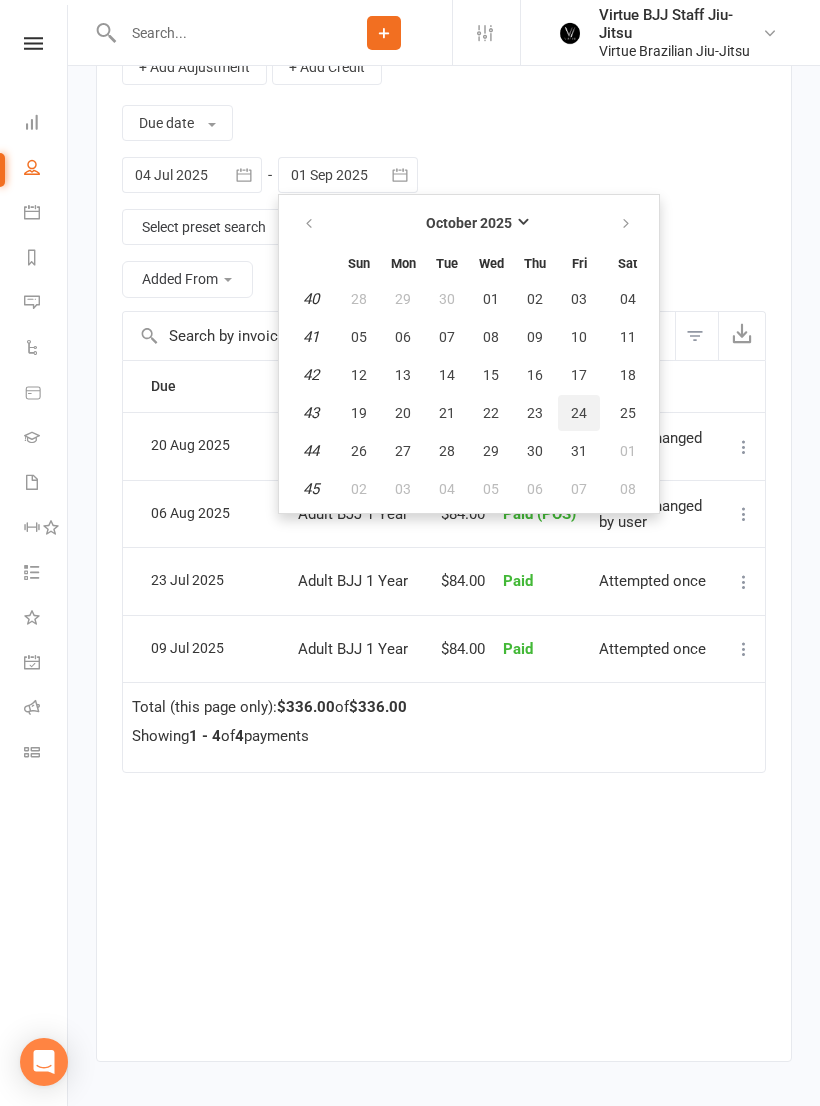 click on "24" at bounding box center [579, 413] 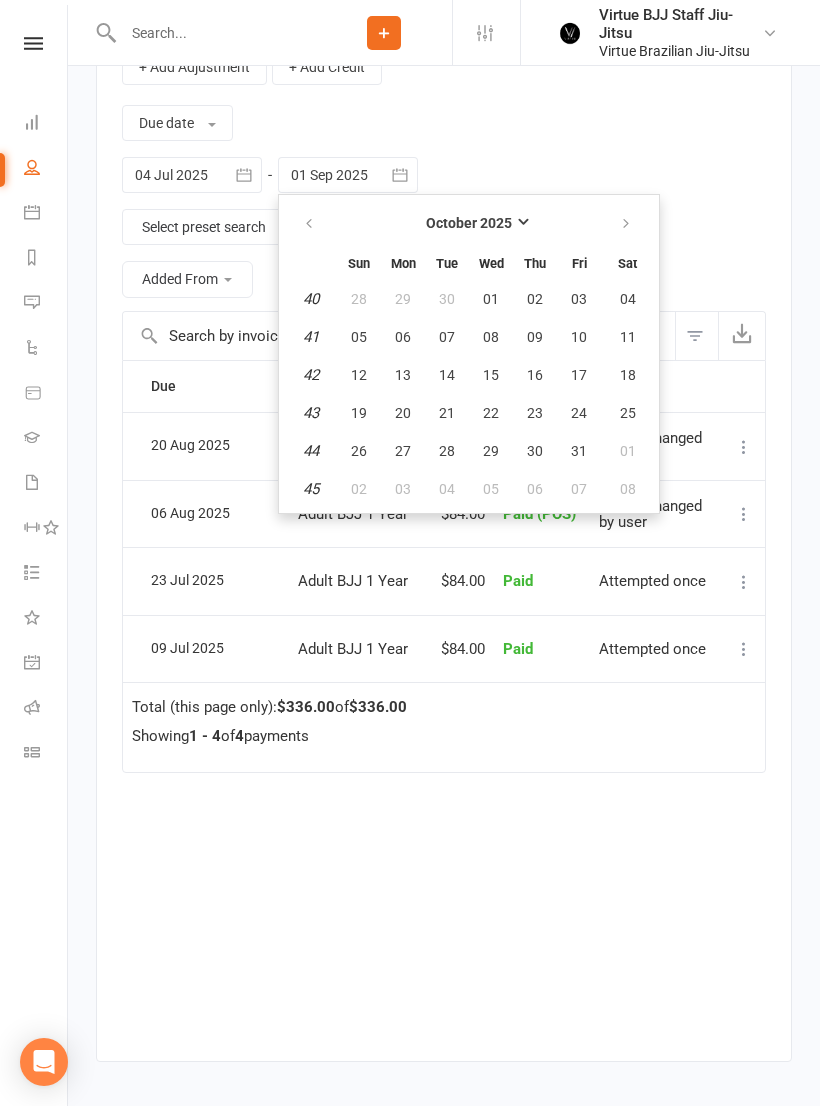 type on "[DAY] [MONTH] [YEAR]" 